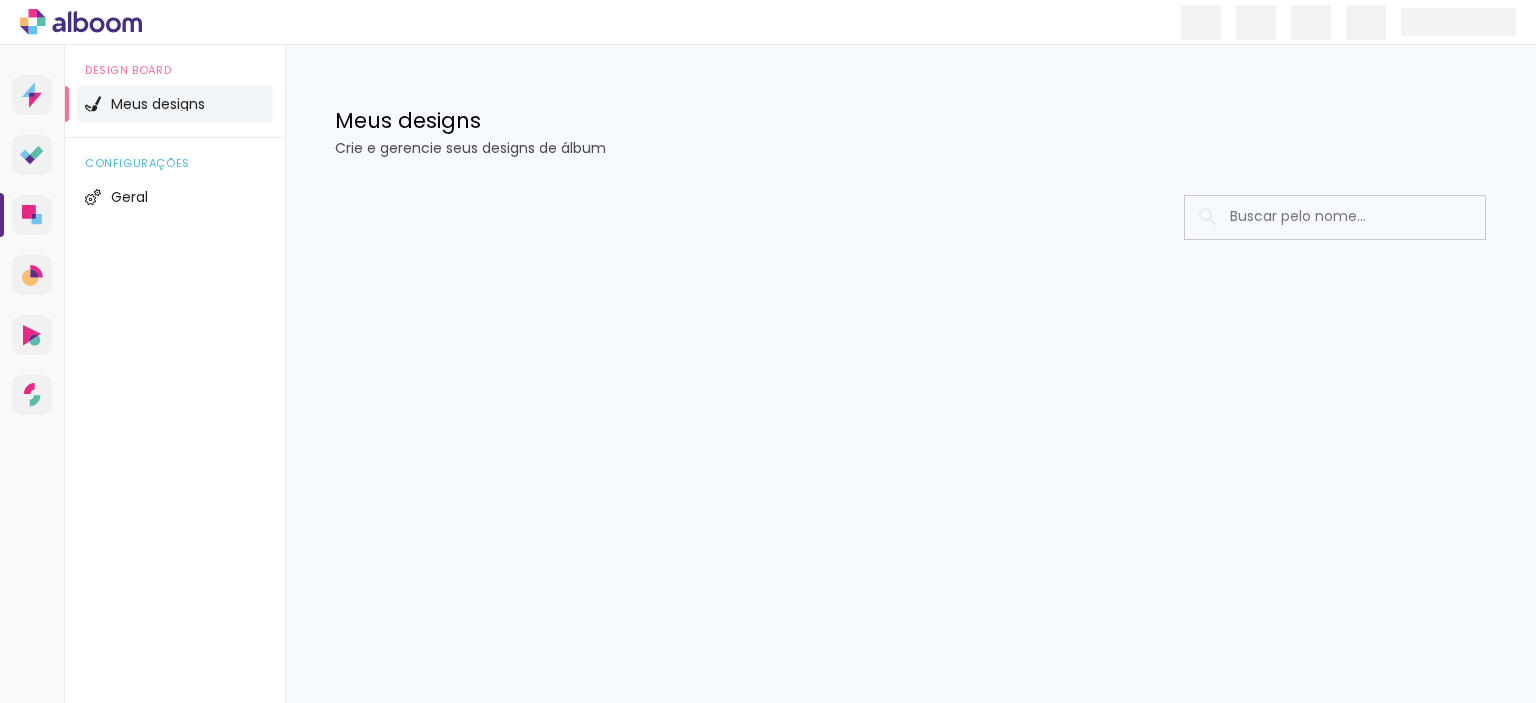 scroll, scrollTop: 0, scrollLeft: 0, axis: both 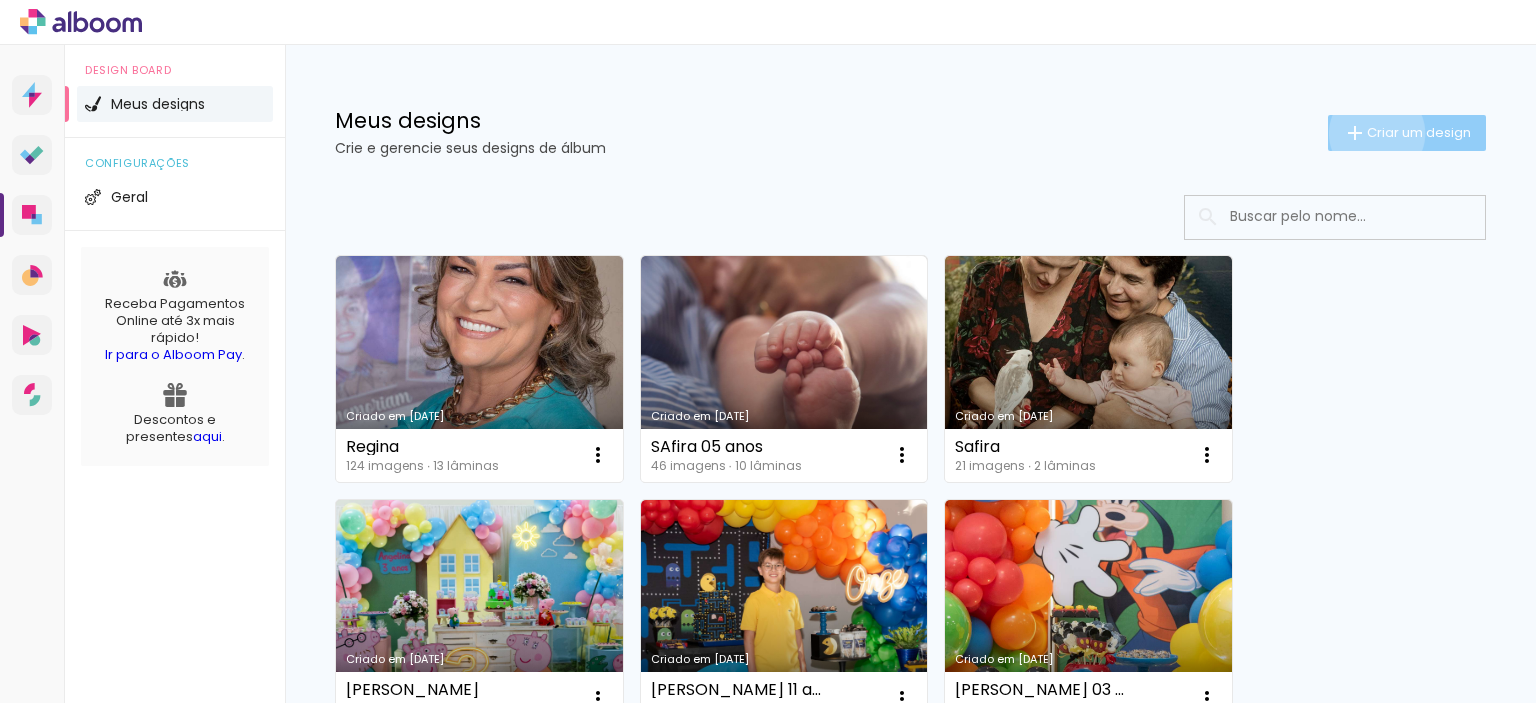 click on "Criar um design" 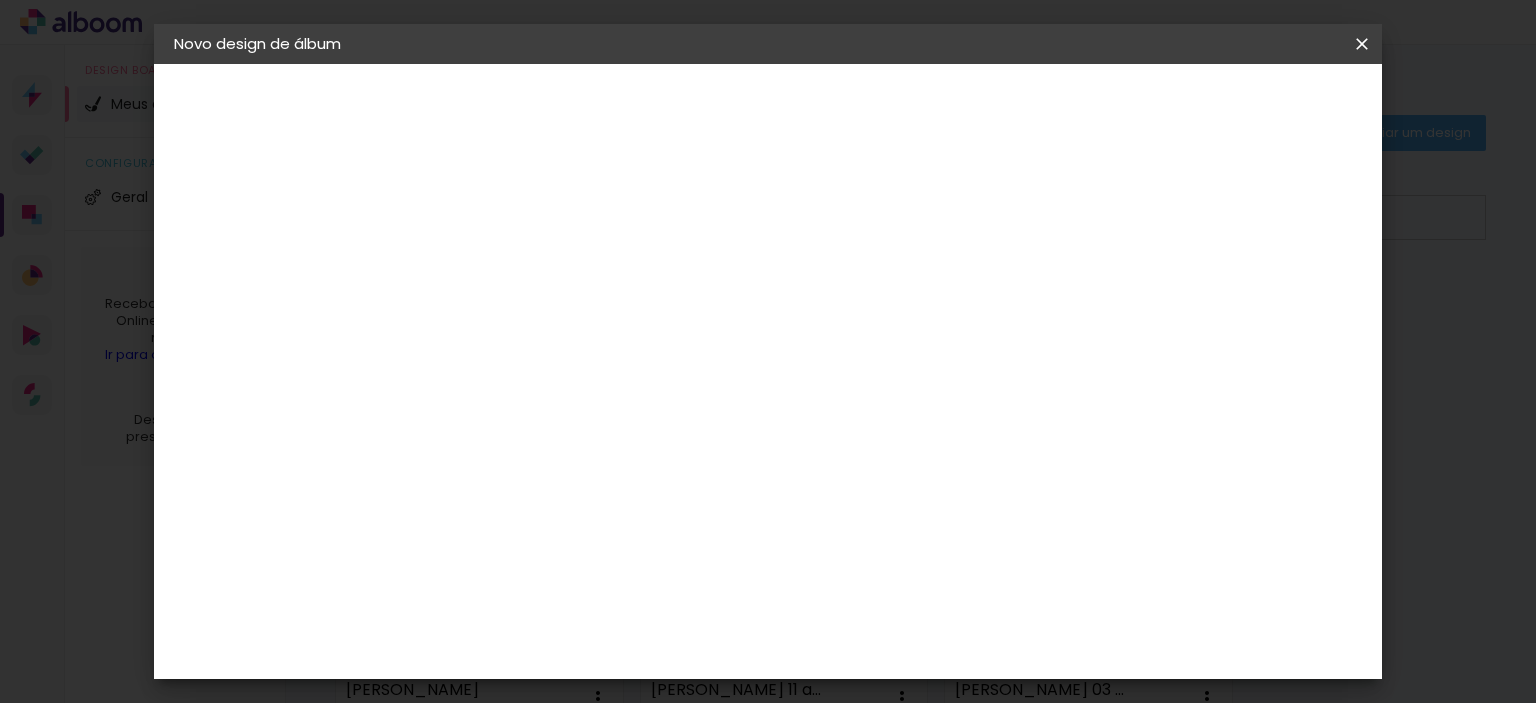 click at bounding box center [501, 268] 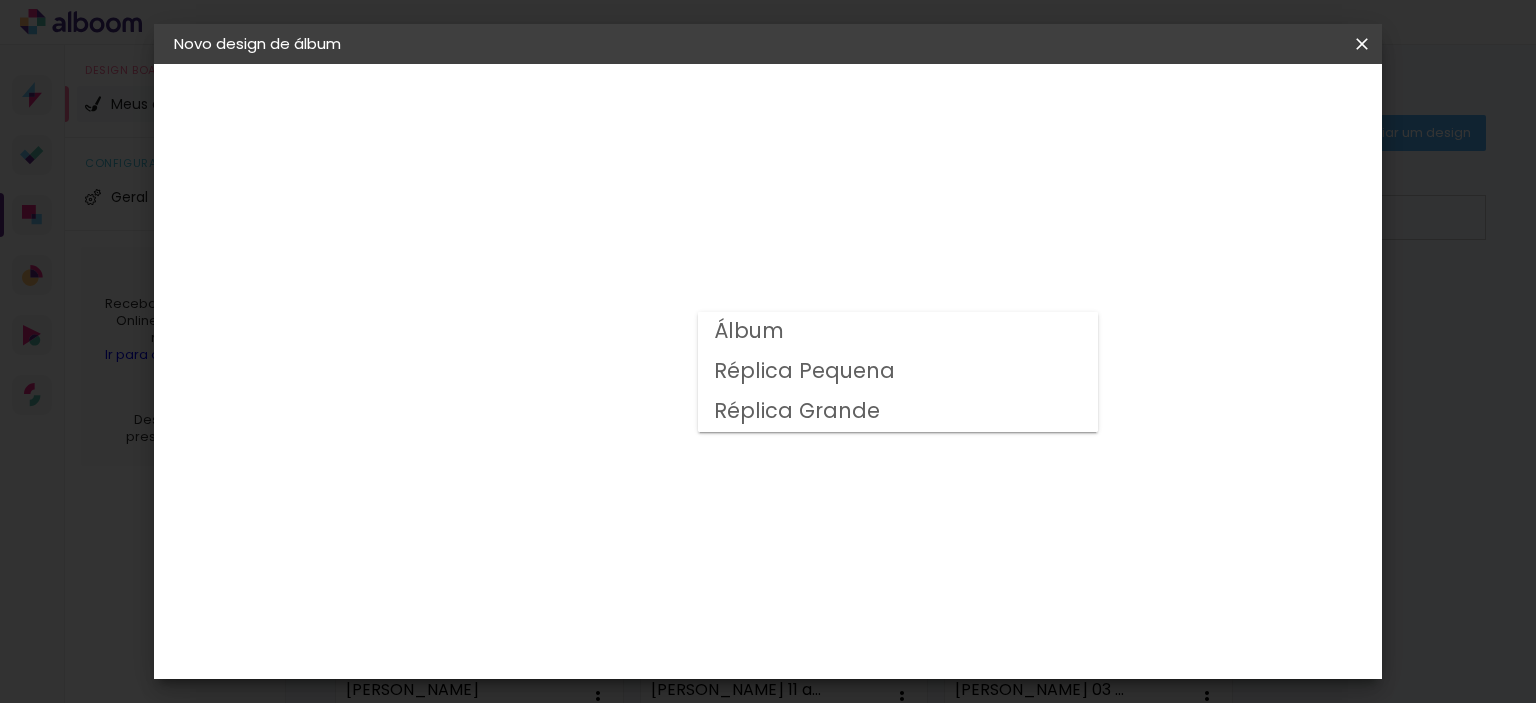 click on "Álbum" at bounding box center [898, 332] 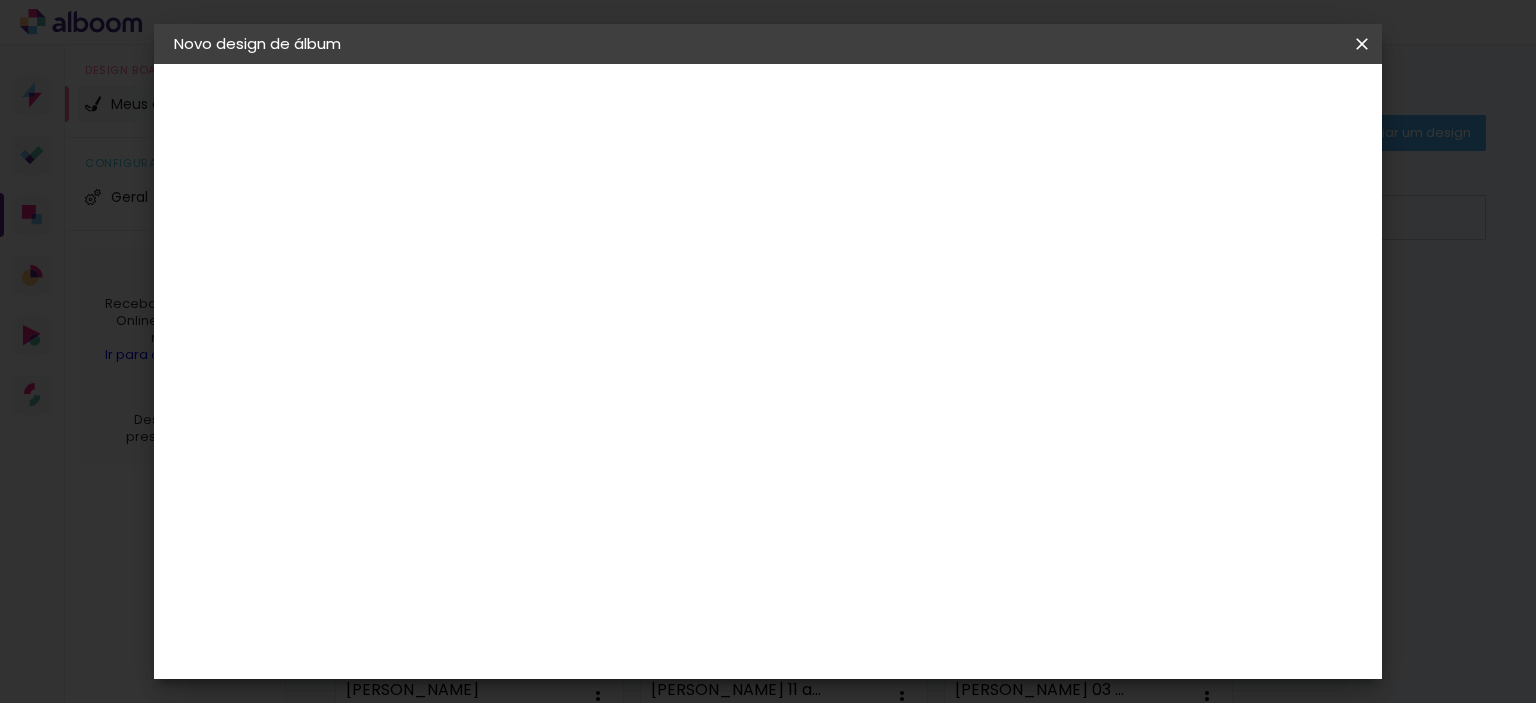 scroll, scrollTop: 100, scrollLeft: 0, axis: vertical 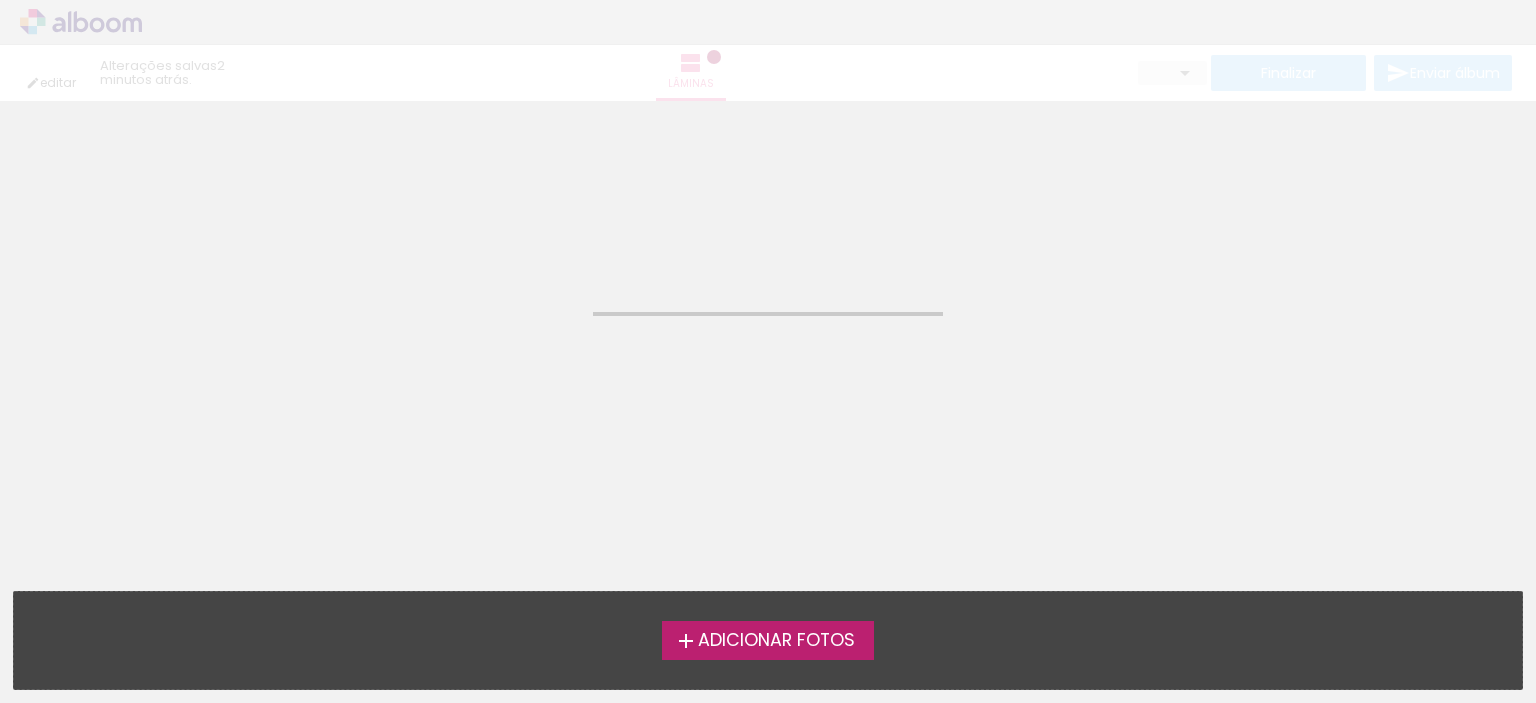 click on "Adicionar Fotos" at bounding box center (776, 641) 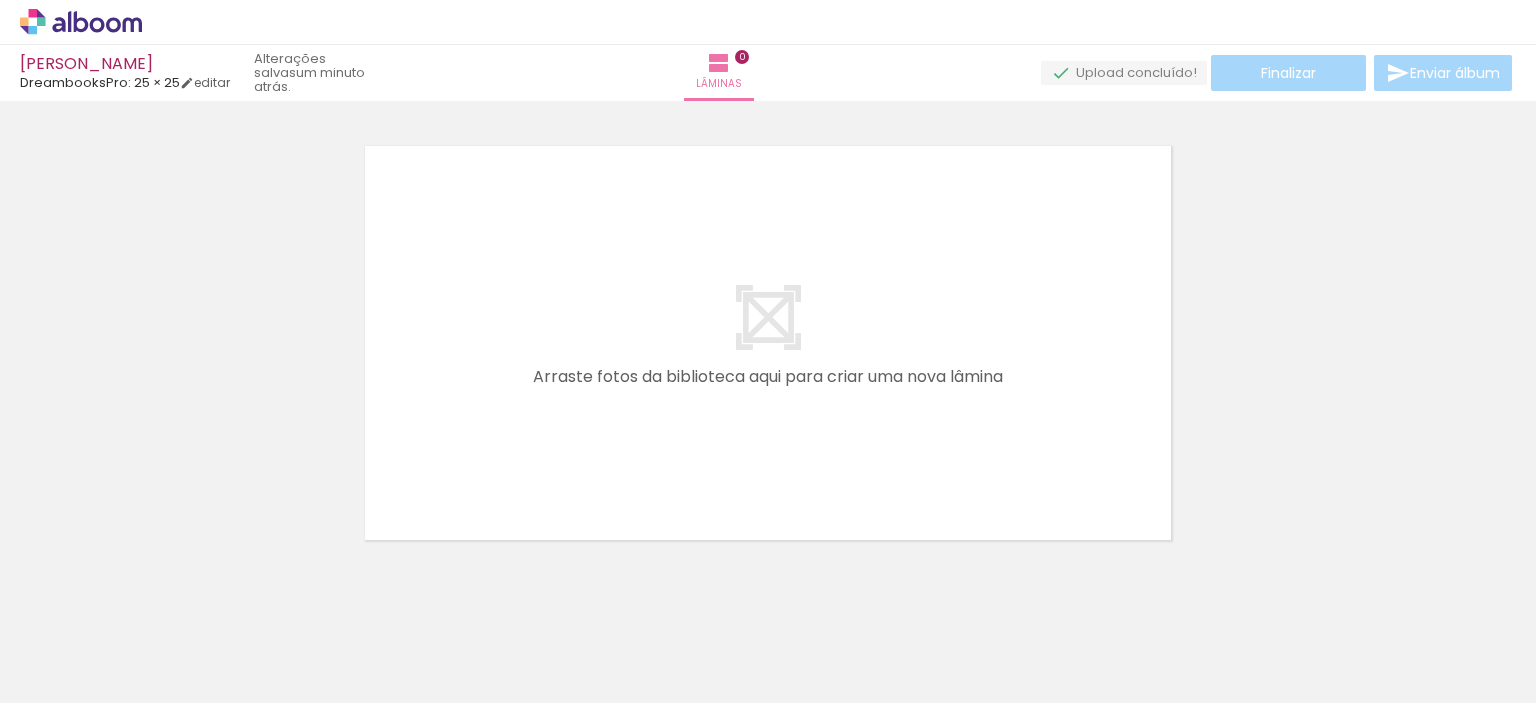 scroll, scrollTop: 25, scrollLeft: 0, axis: vertical 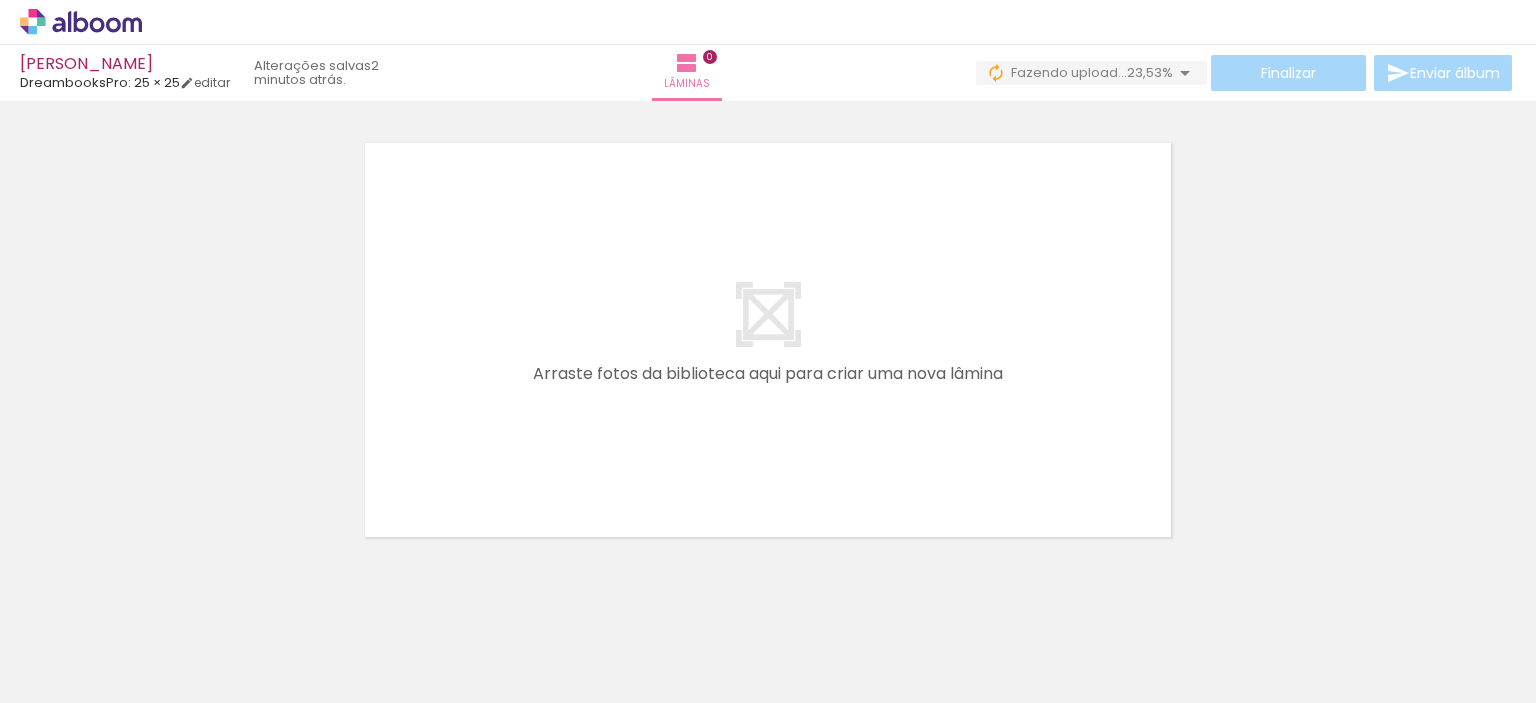 click at bounding box center [-629, 636] 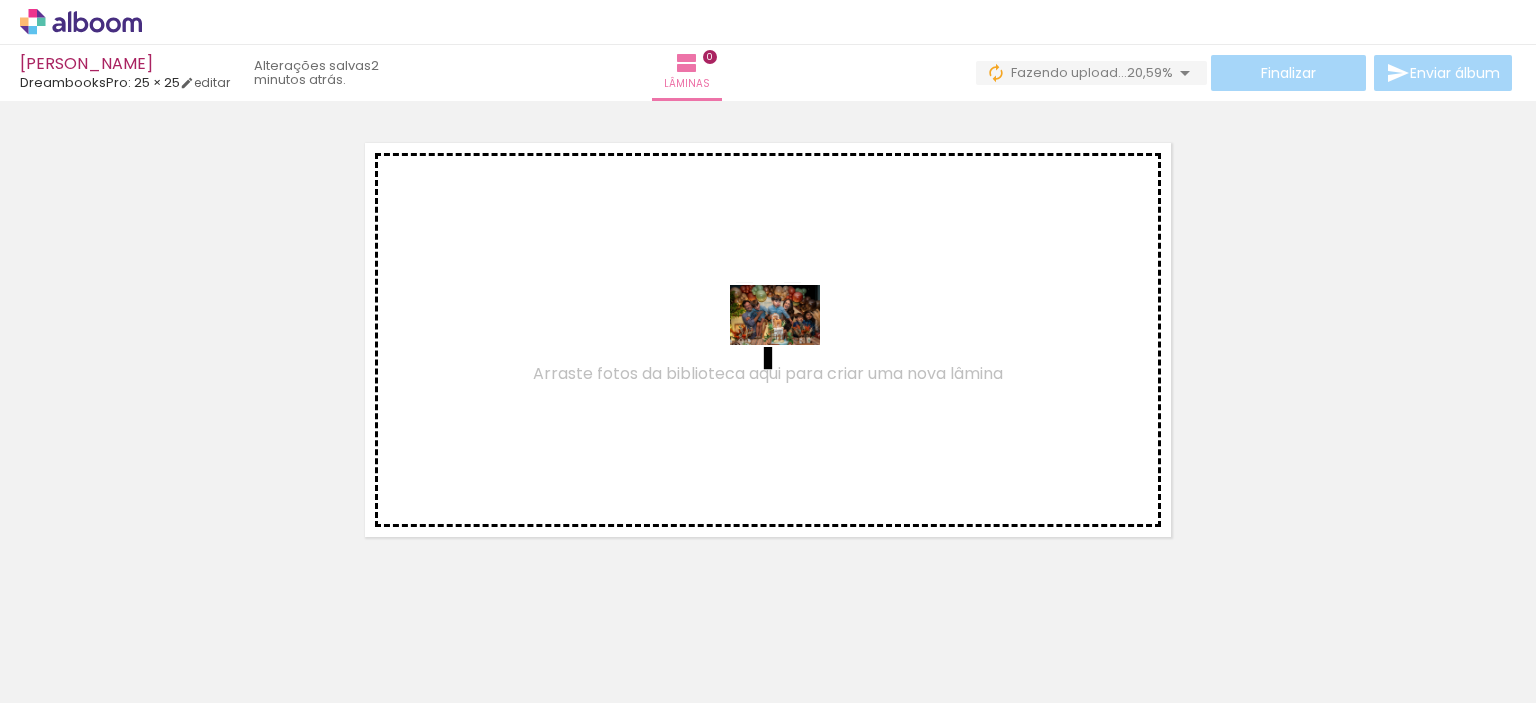 drag, startPoint x: 1401, startPoint y: 645, endPoint x: 790, endPoint y: 345, distance: 680.6769 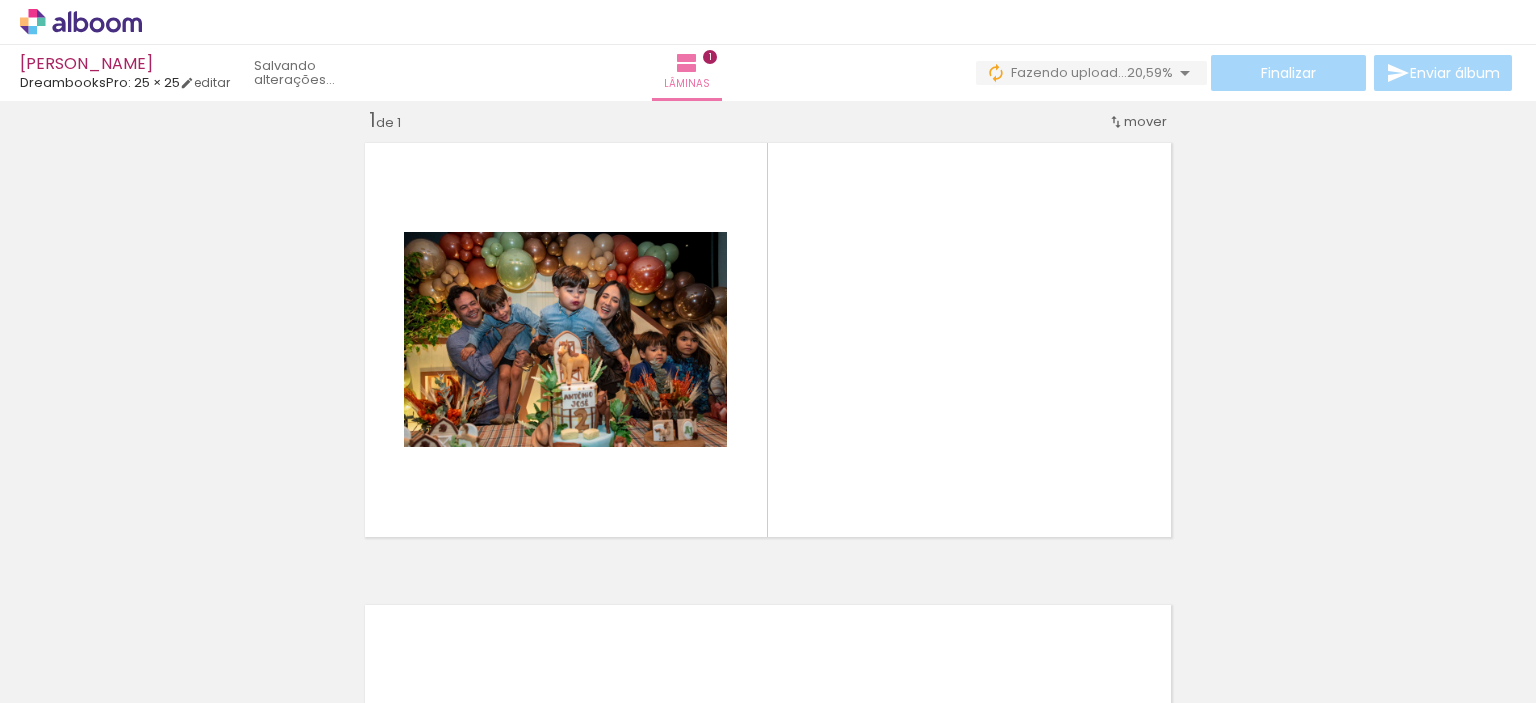 scroll, scrollTop: 25, scrollLeft: 0, axis: vertical 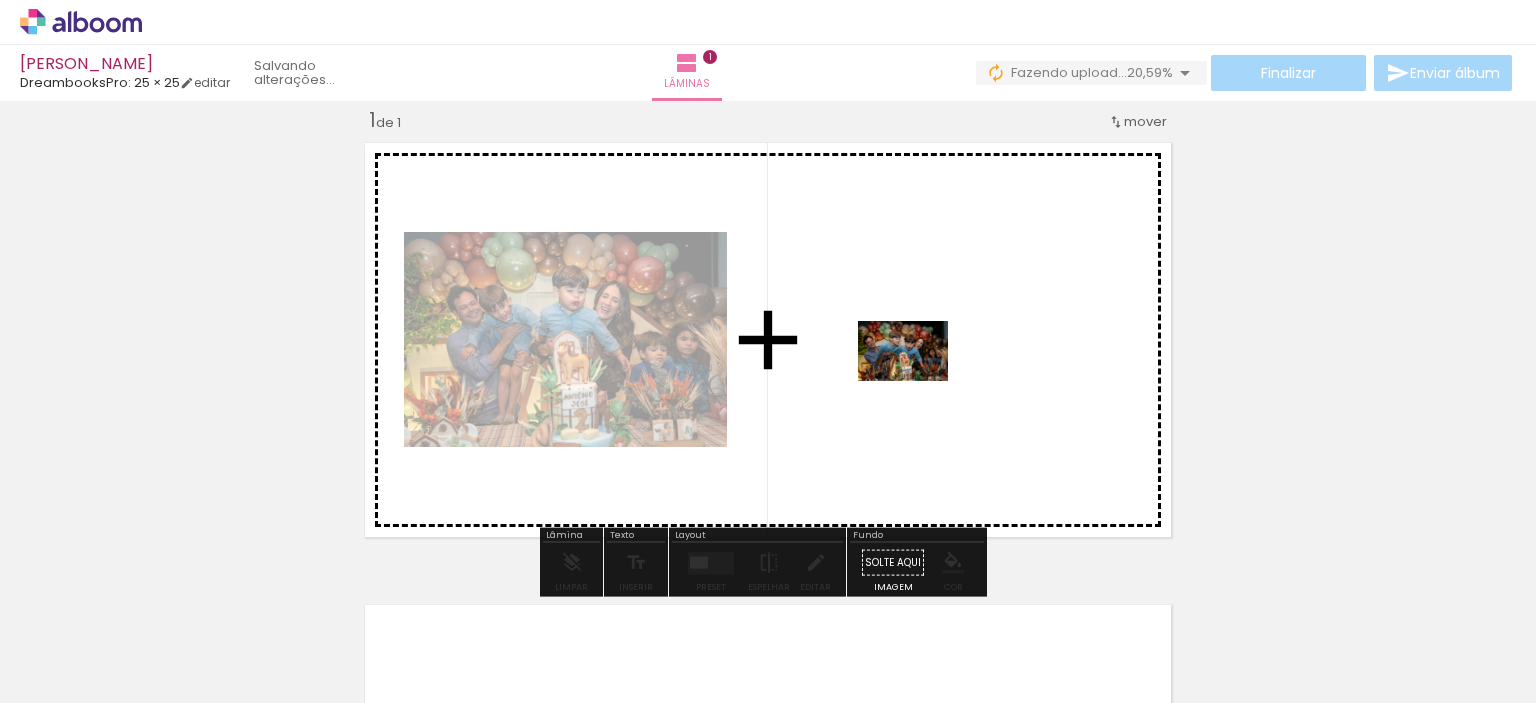 drag, startPoint x: 1252, startPoint y: 638, endPoint x: 918, endPoint y: 381, distance: 421.43207 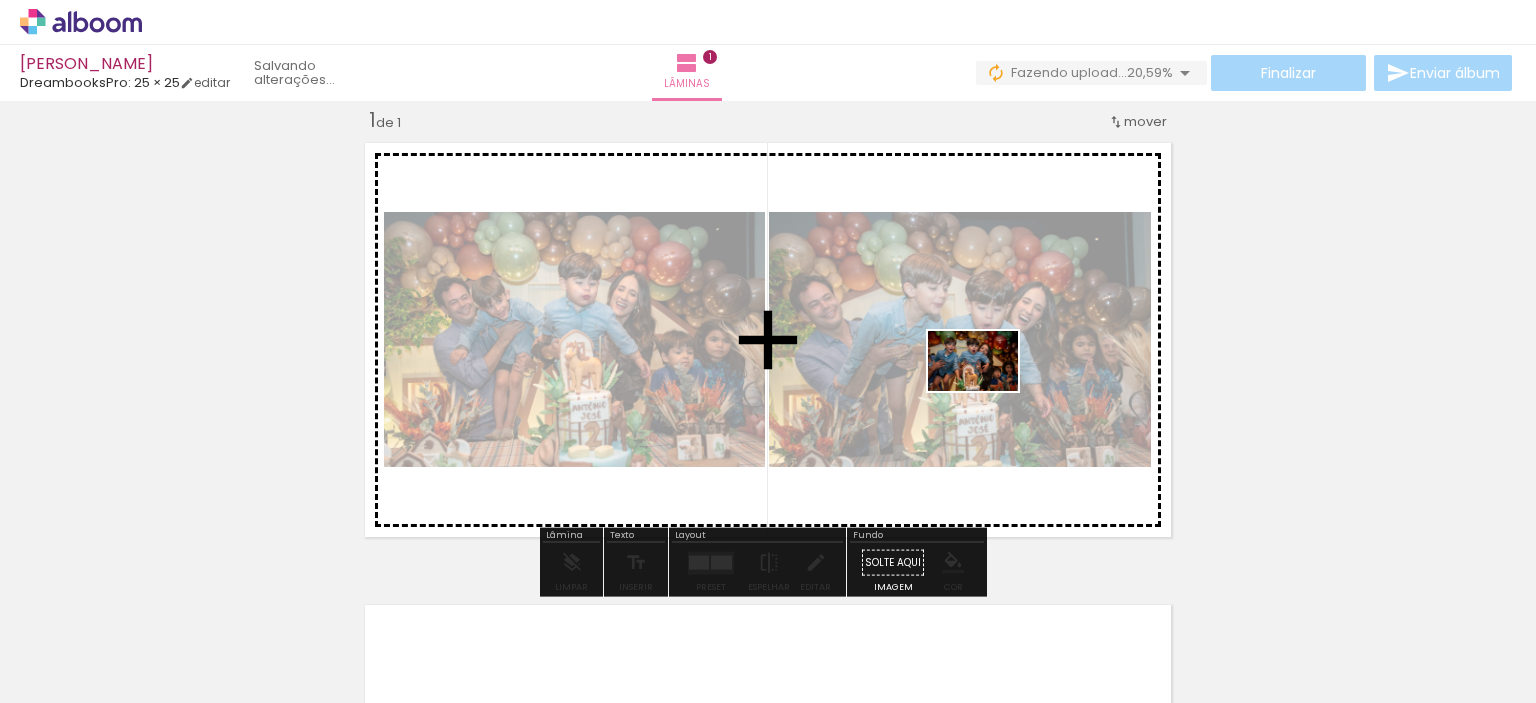 drag, startPoint x: 1181, startPoint y: 655, endPoint x: 988, endPoint y: 391, distance: 327.02448 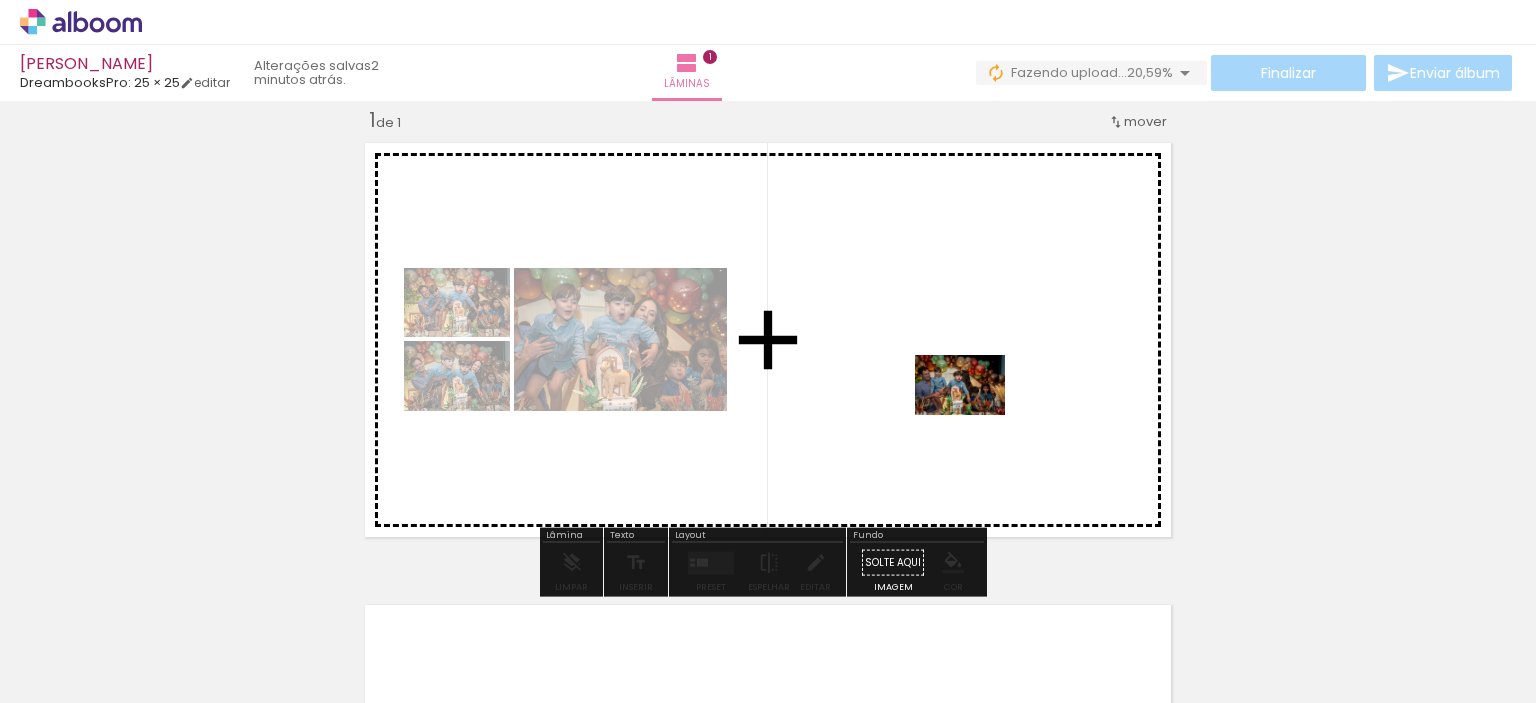drag, startPoint x: 1052, startPoint y: 631, endPoint x: 975, endPoint y: 415, distance: 229.3142 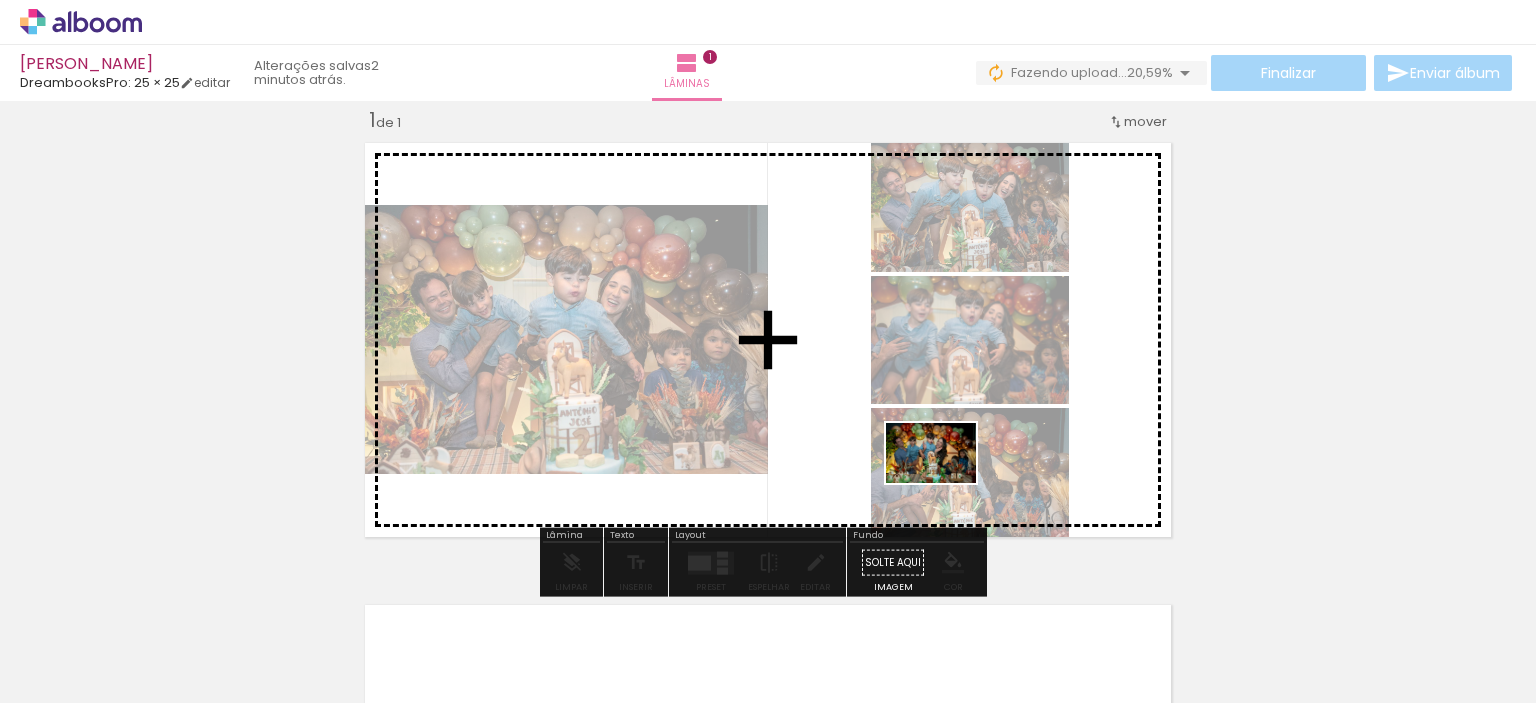 drag, startPoint x: 942, startPoint y: 637, endPoint x: 946, endPoint y: 483, distance: 154.05194 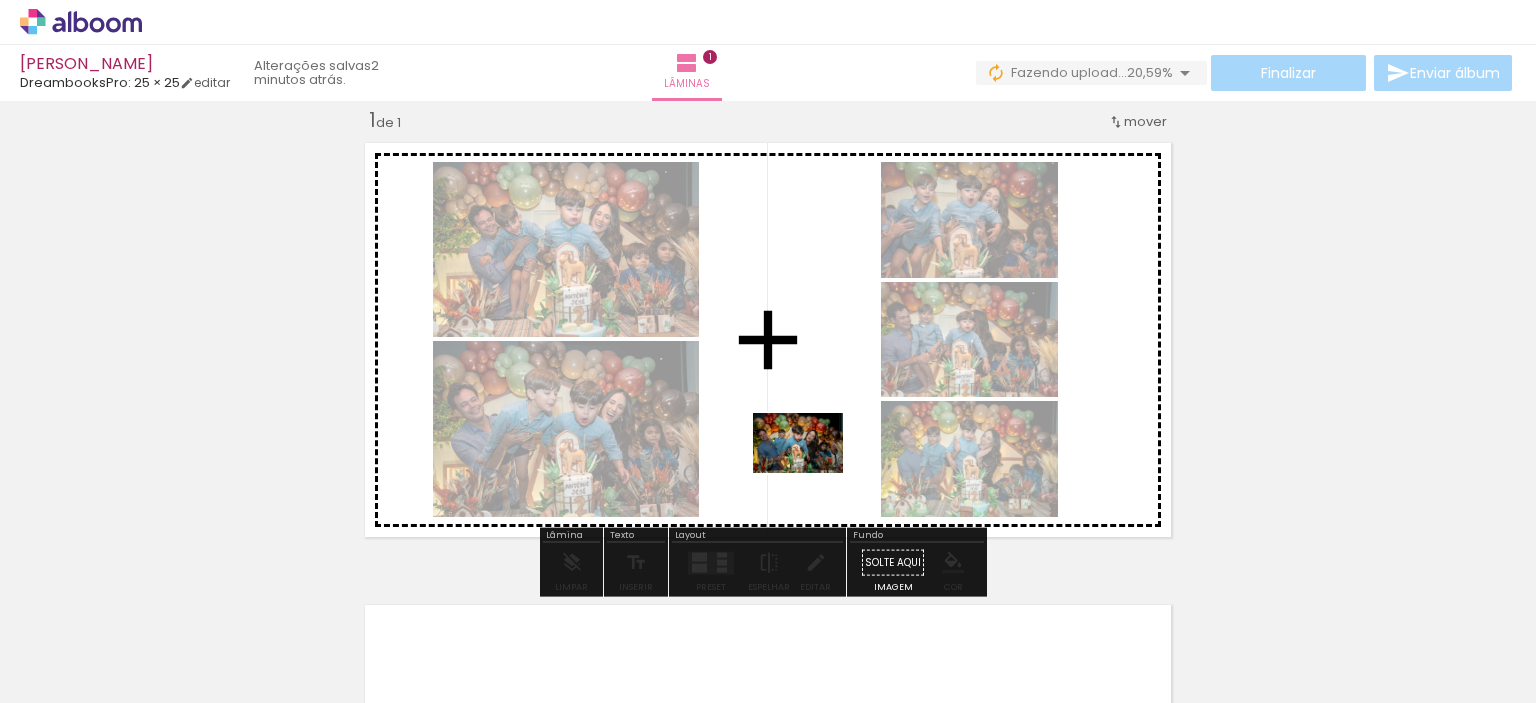 drag, startPoint x: 829, startPoint y: 655, endPoint x: 813, endPoint y: 473, distance: 182.70195 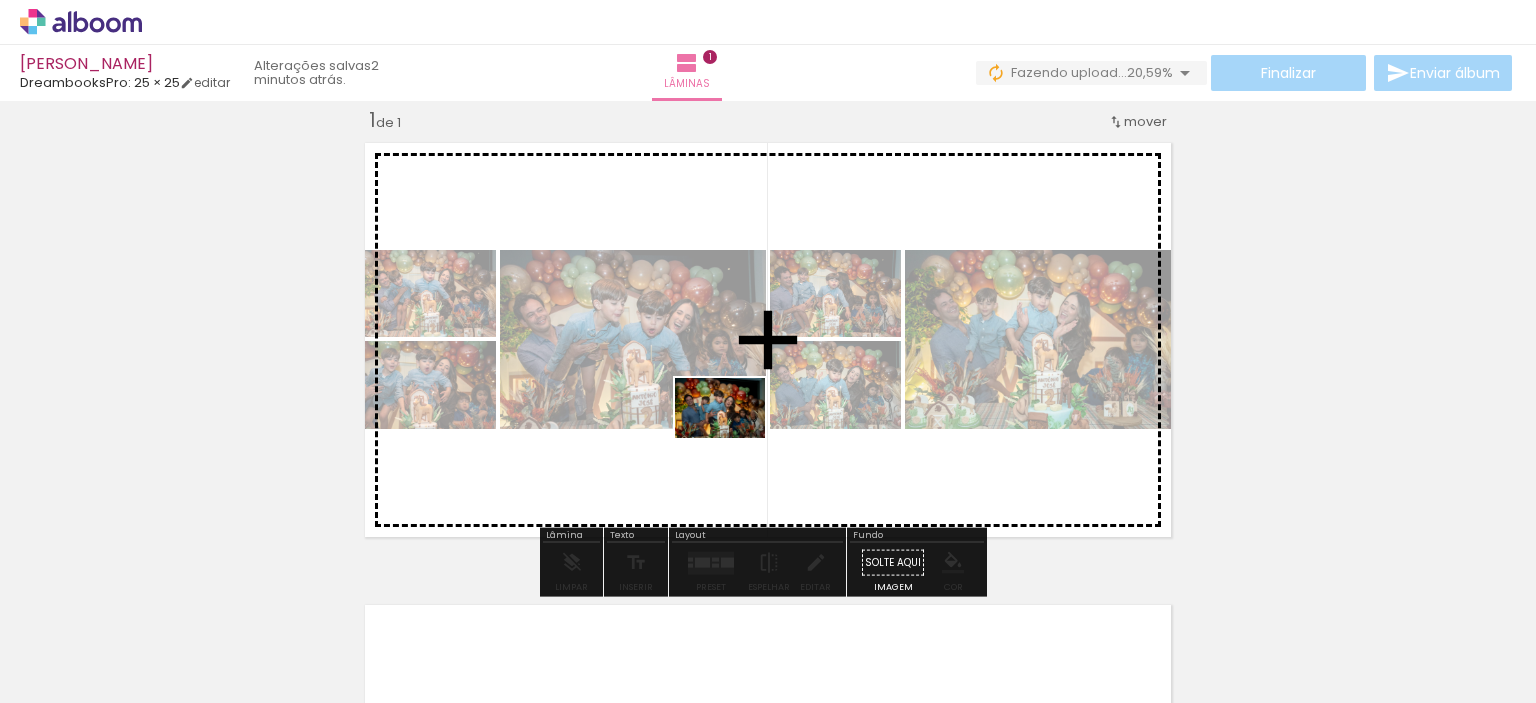 drag, startPoint x: 708, startPoint y: 638, endPoint x: 735, endPoint y: 438, distance: 201.81427 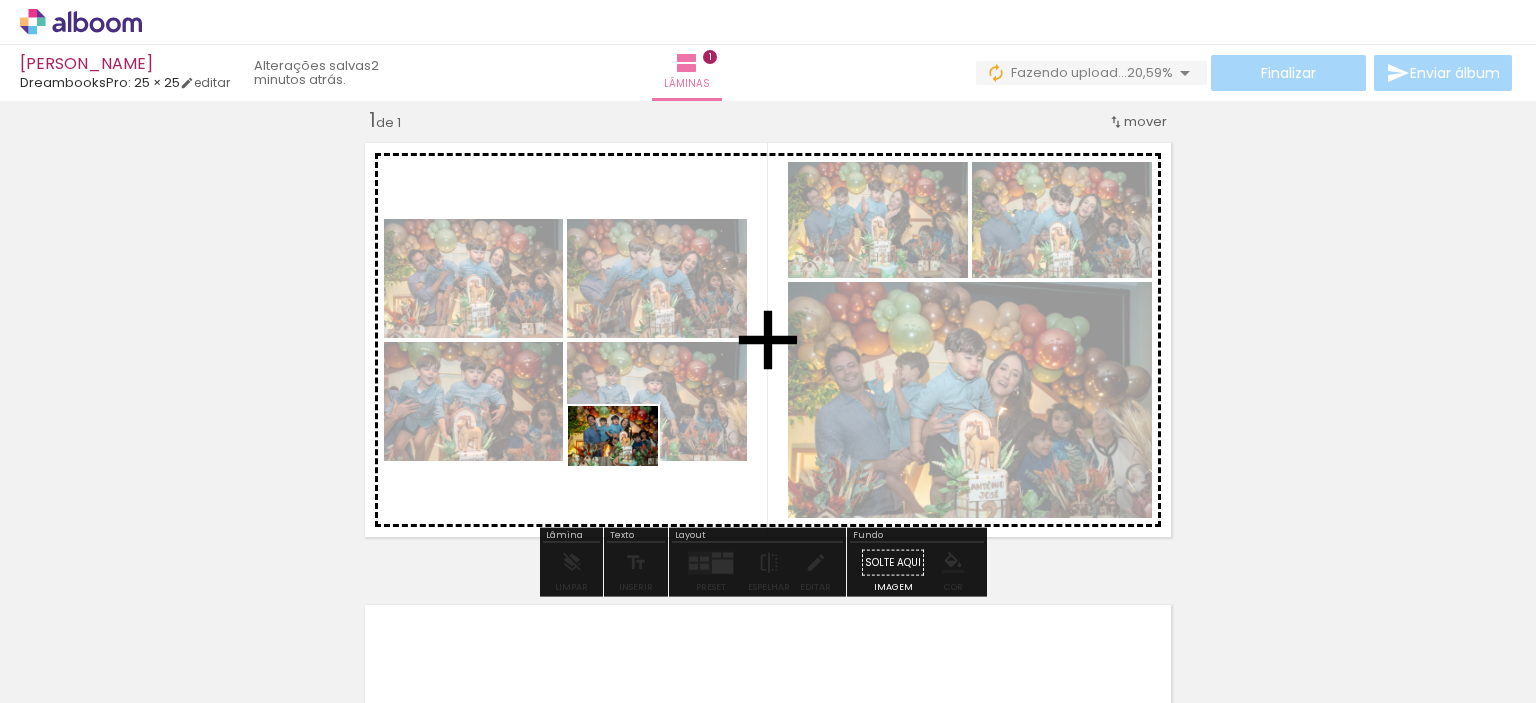 drag, startPoint x: 610, startPoint y: 646, endPoint x: 628, endPoint y: 466, distance: 180.89777 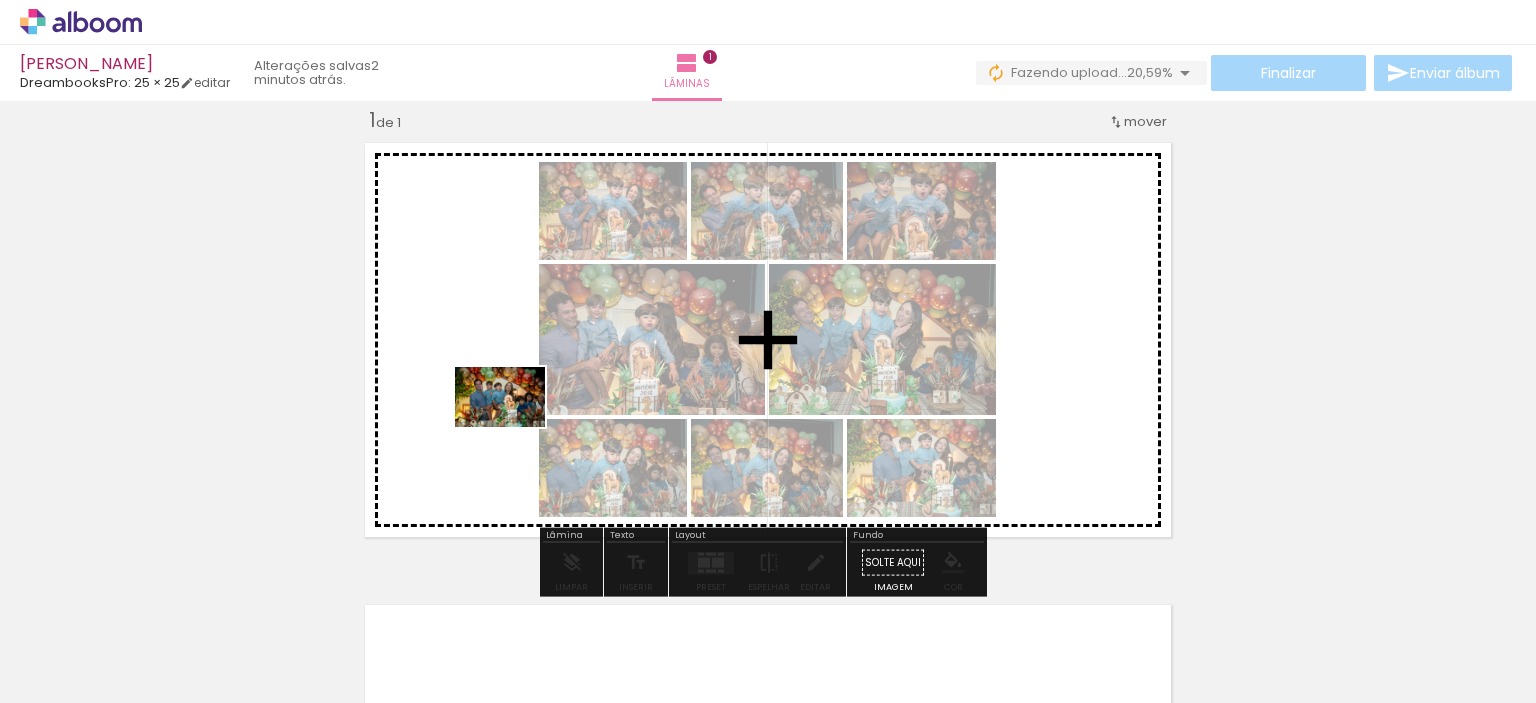 drag, startPoint x: 496, startPoint y: 633, endPoint x: 515, endPoint y: 427, distance: 206.87436 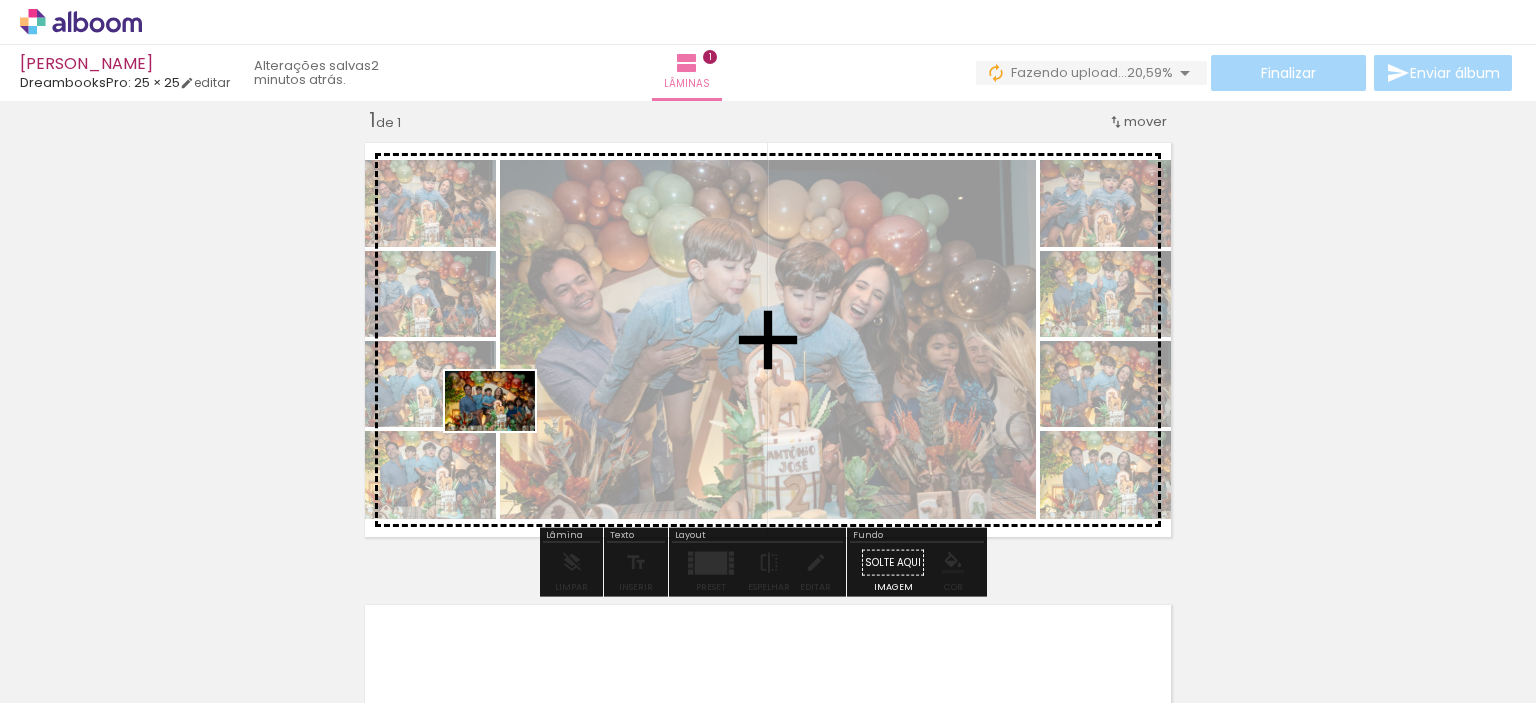 drag, startPoint x: 396, startPoint y: 645, endPoint x: 512, endPoint y: 422, distance: 251.36627 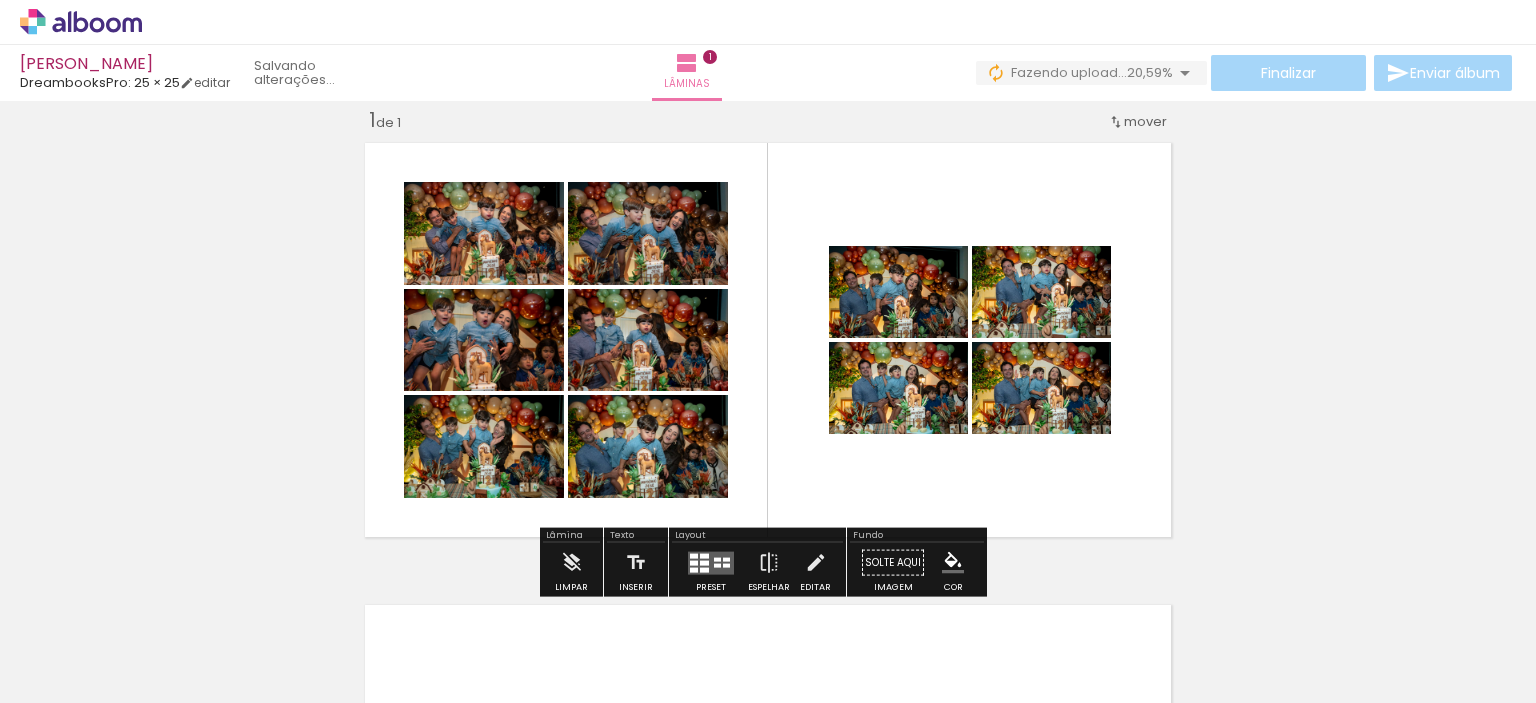 click at bounding box center (711, 562) 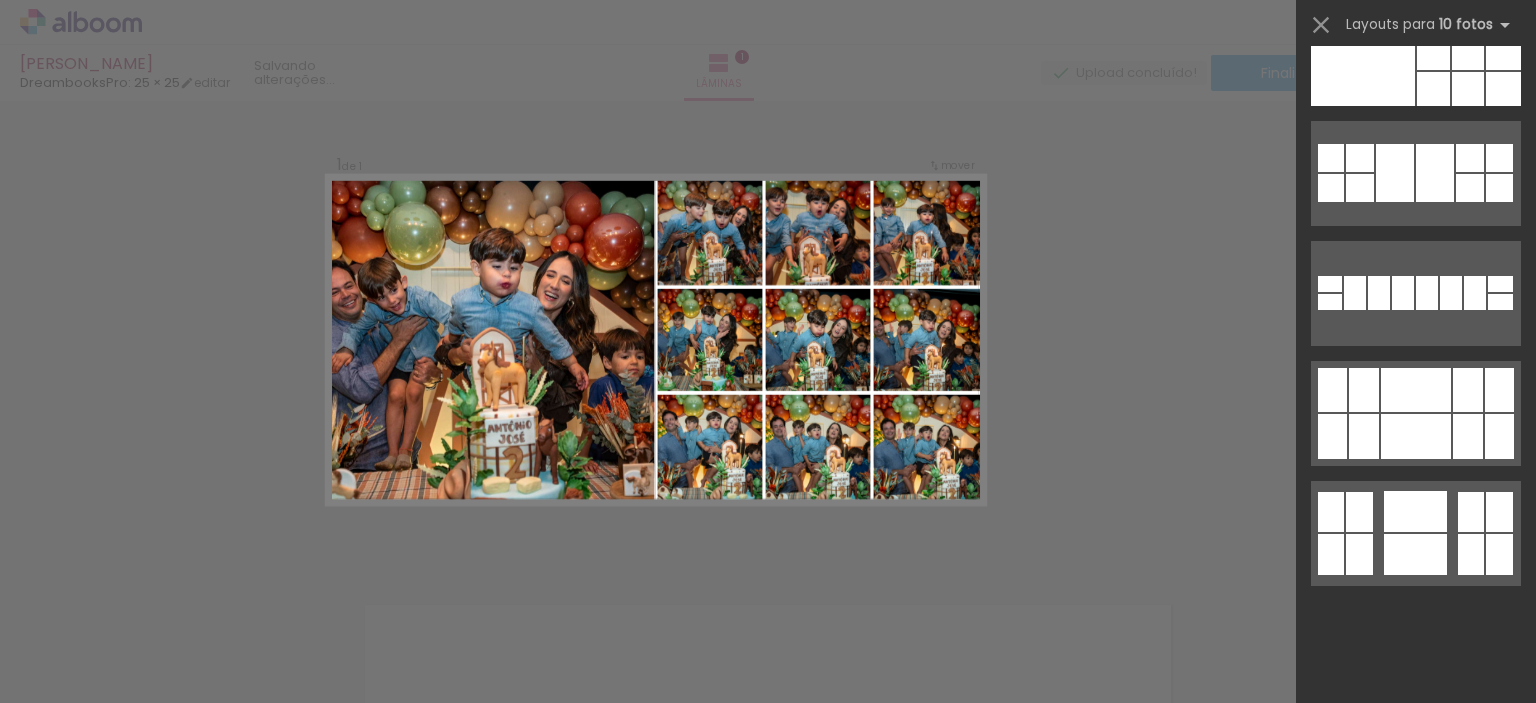 scroll, scrollTop: 3300, scrollLeft: 0, axis: vertical 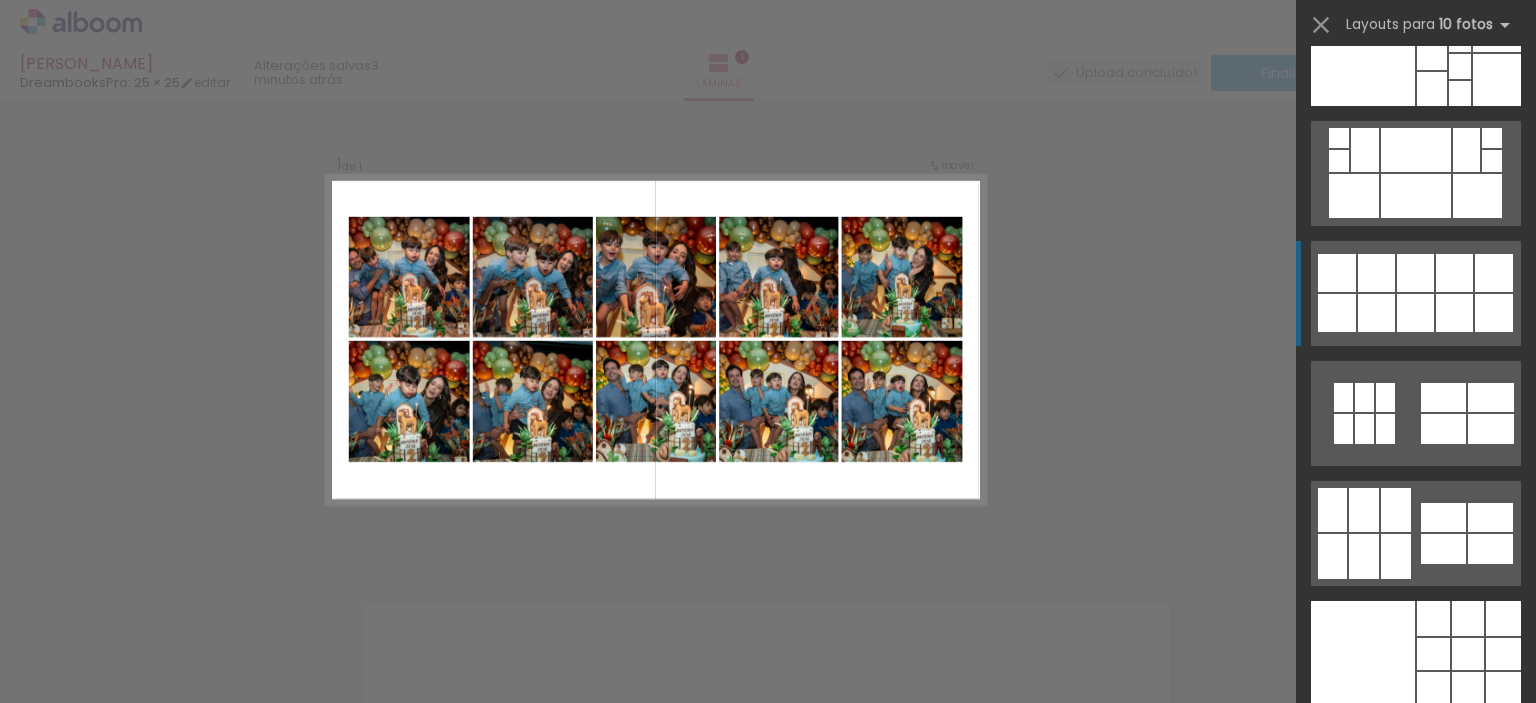 click at bounding box center [1485, -13175] 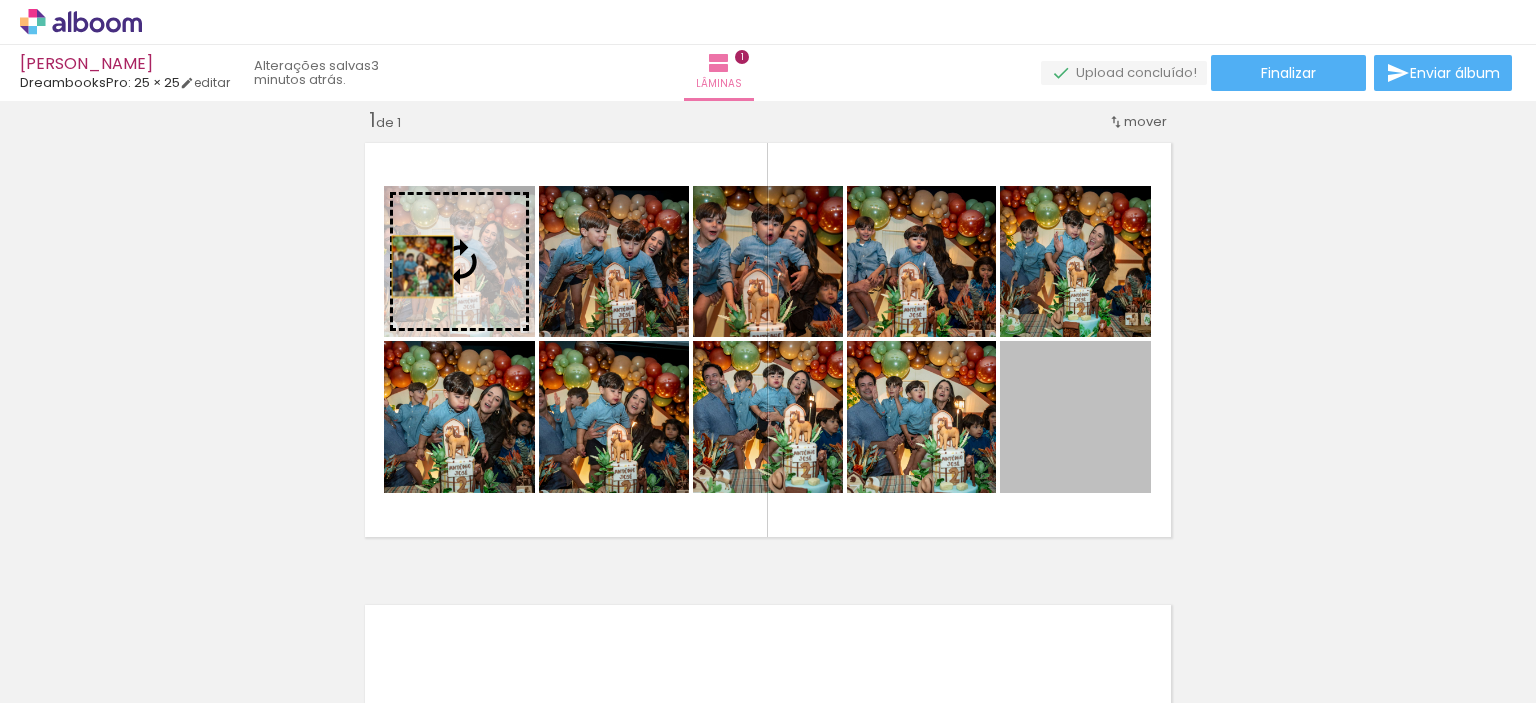drag, startPoint x: 1068, startPoint y: 468, endPoint x: 415, endPoint y: 266, distance: 683.5298 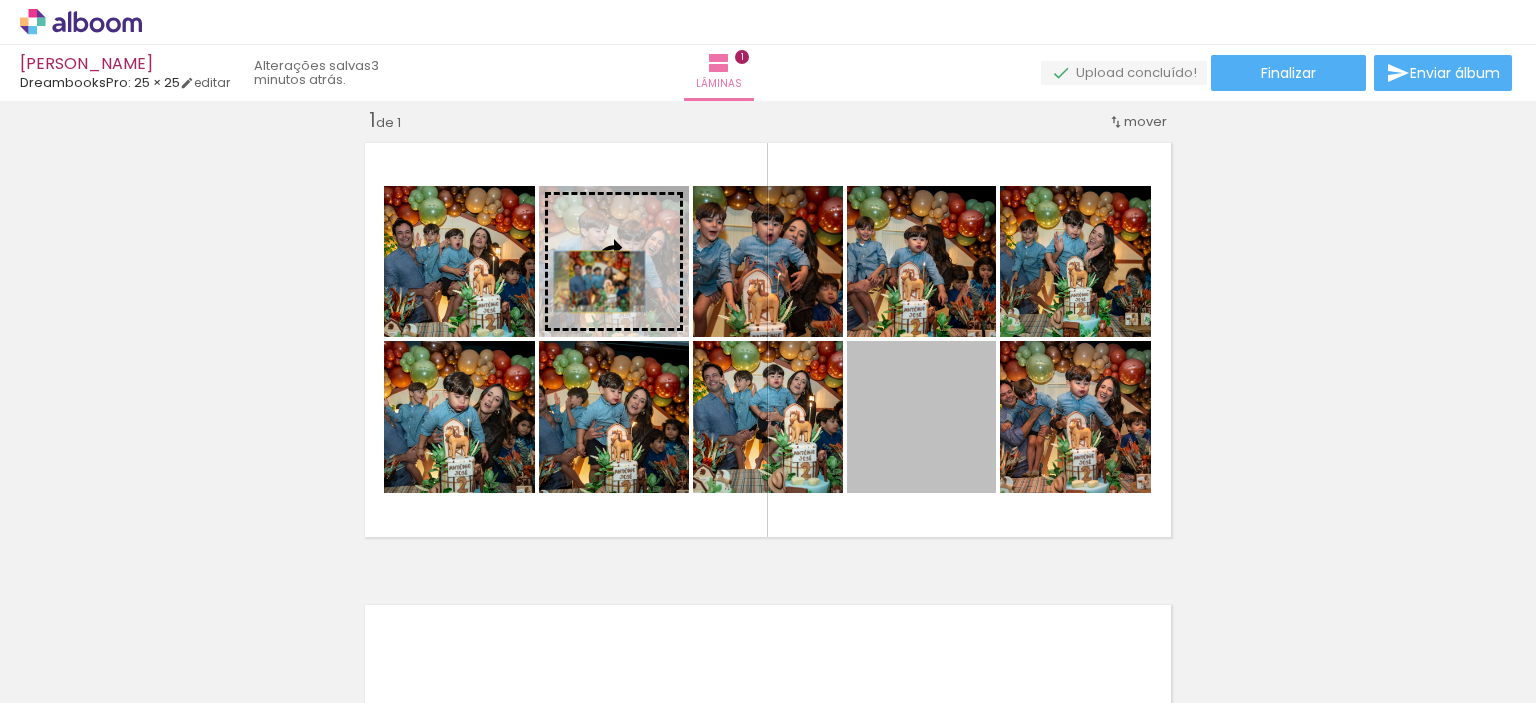drag, startPoint x: 877, startPoint y: 444, endPoint x: 592, endPoint y: 281, distance: 328.31998 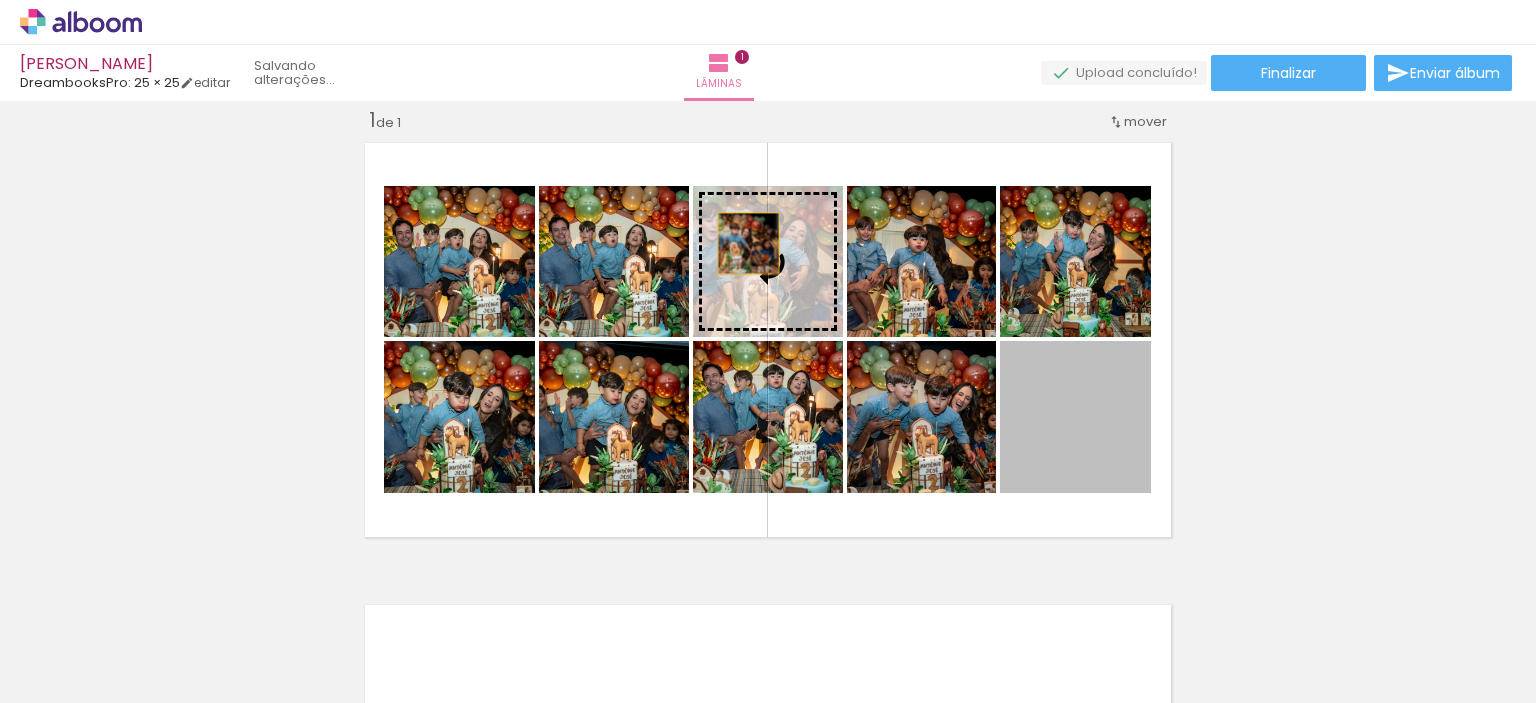 drag, startPoint x: 1108, startPoint y: 457, endPoint x: 741, endPoint y: 243, distance: 424.83527 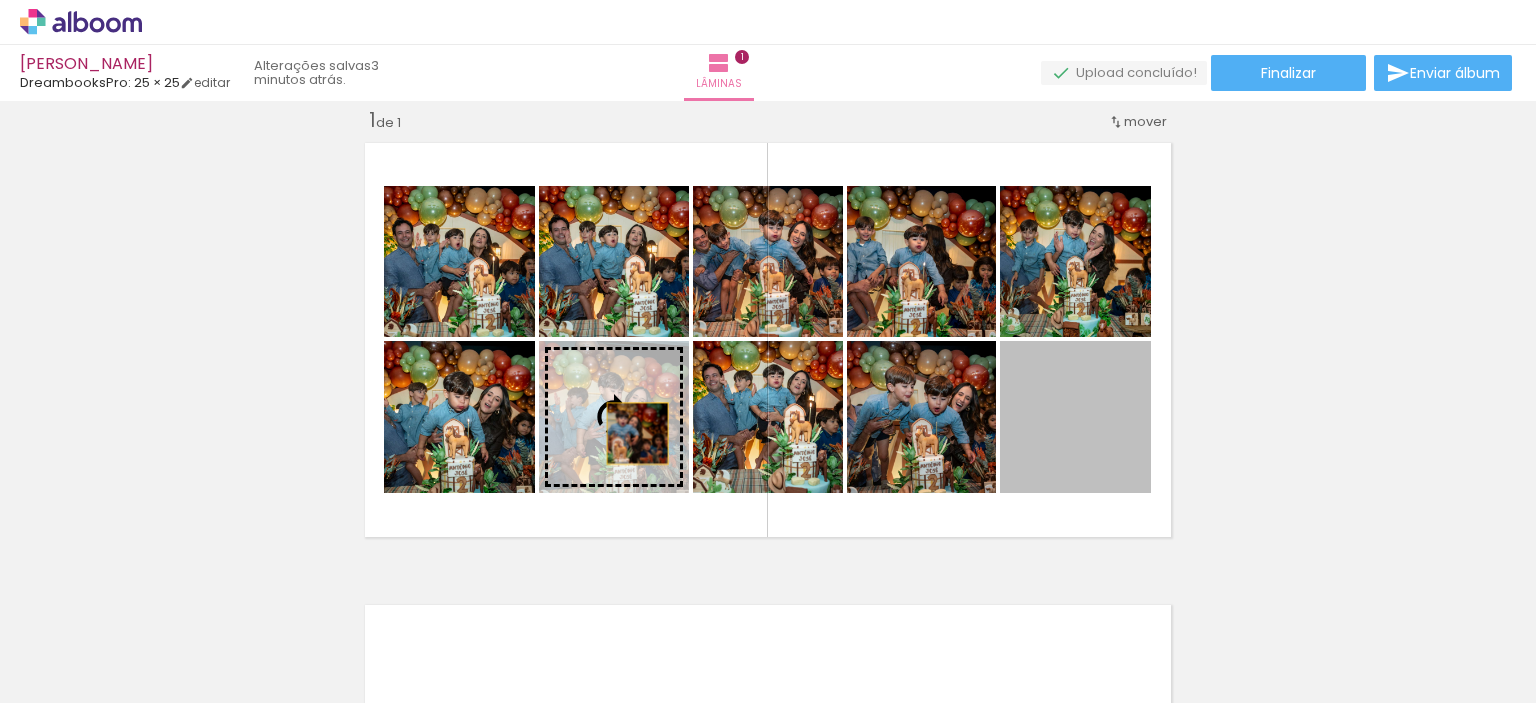 drag, startPoint x: 1093, startPoint y: 456, endPoint x: 630, endPoint y: 433, distance: 463.57092 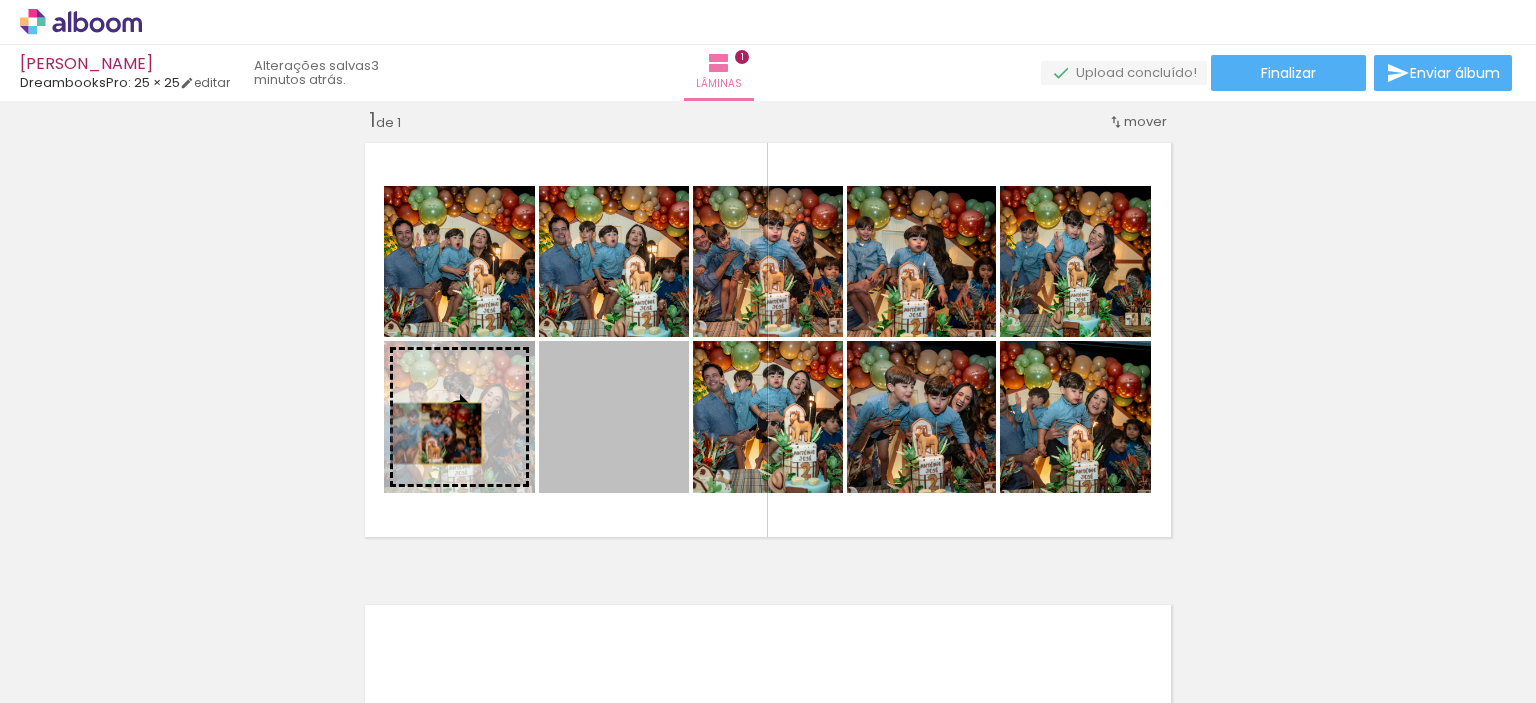 drag, startPoint x: 619, startPoint y: 440, endPoint x: 444, endPoint y: 433, distance: 175.13994 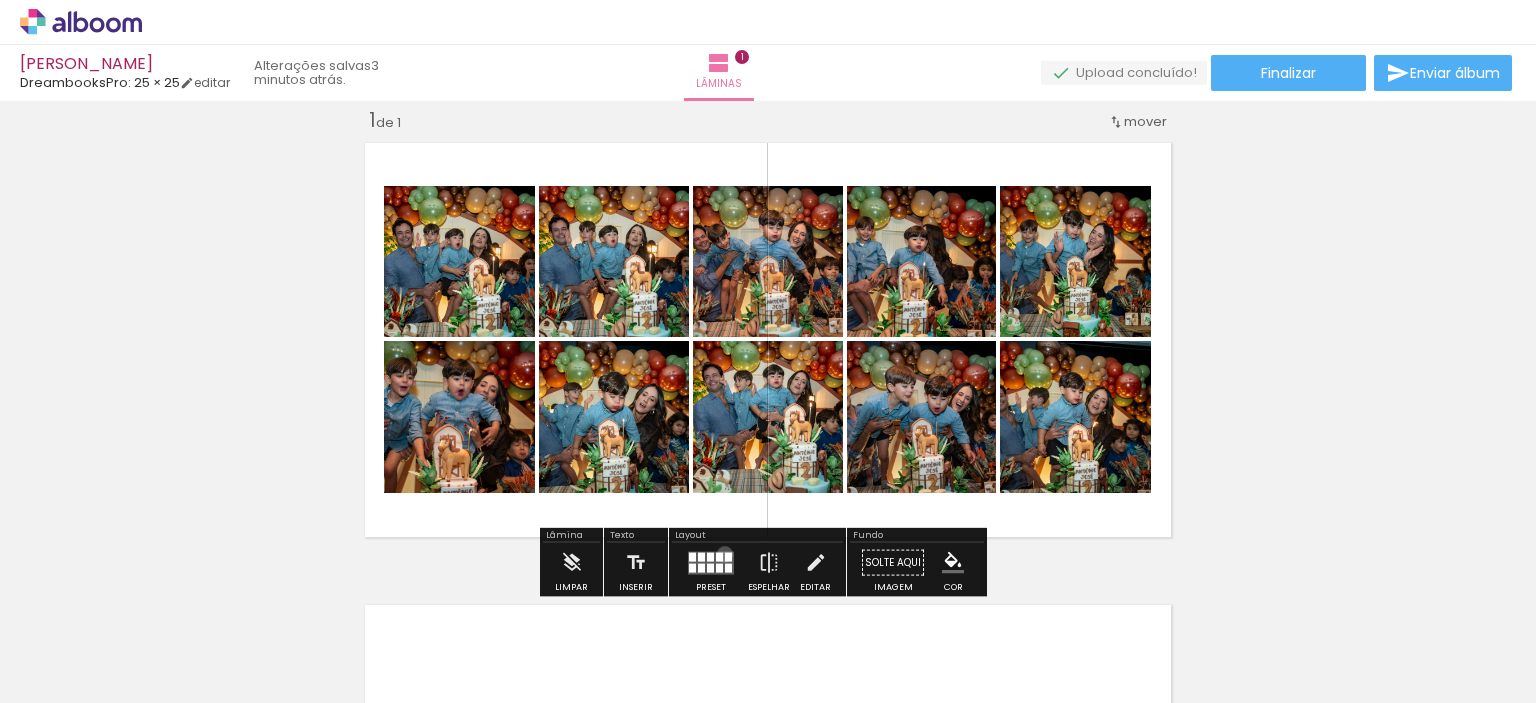 click at bounding box center [728, 556] 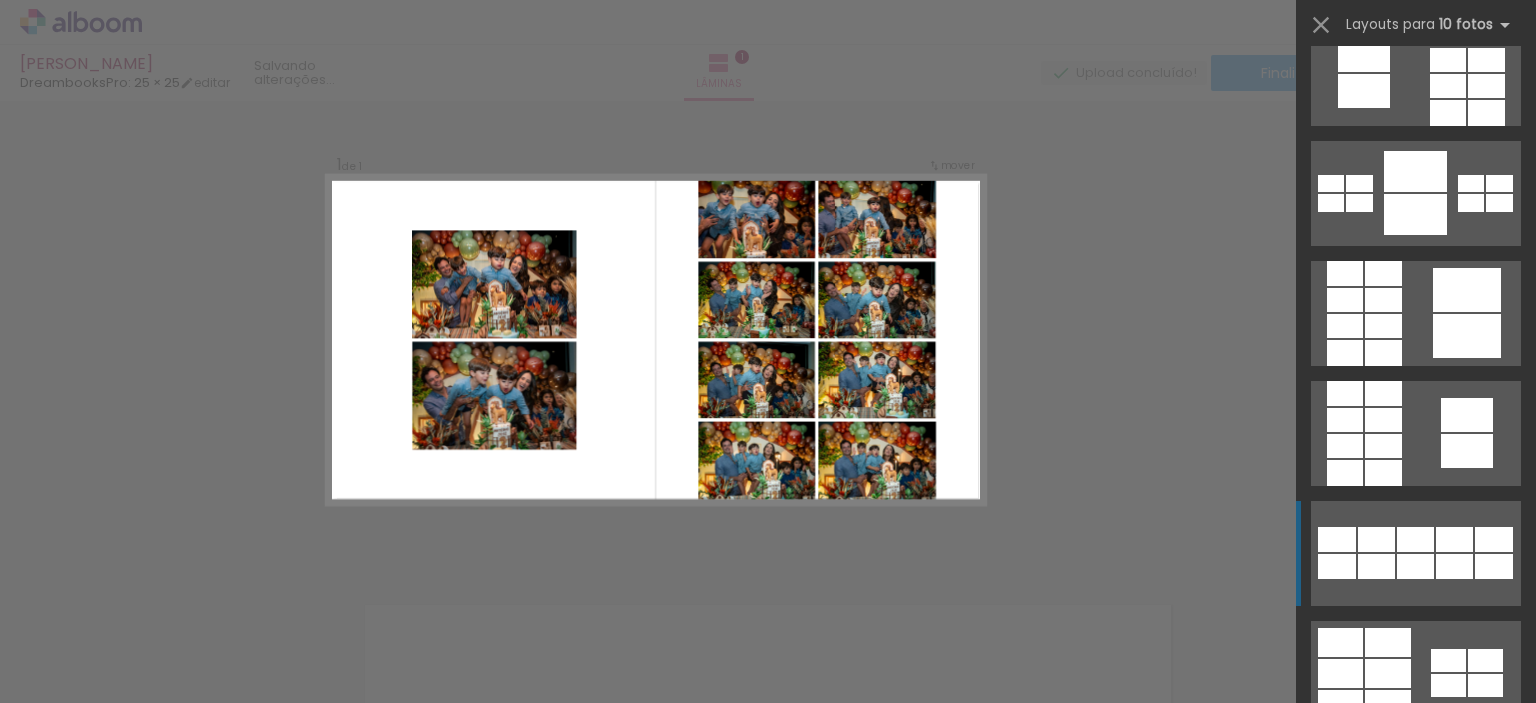 scroll, scrollTop: 0, scrollLeft: 0, axis: both 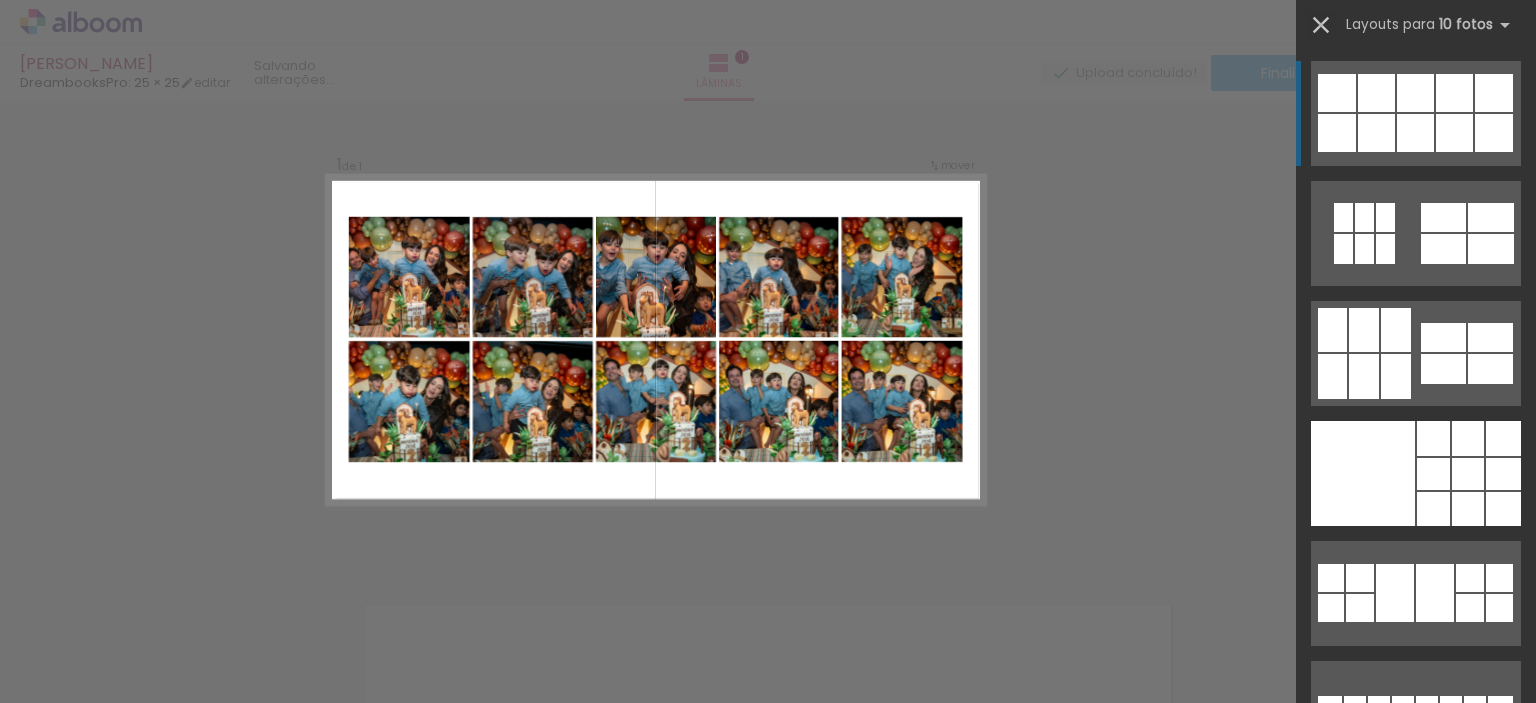 click at bounding box center (1321, 25) 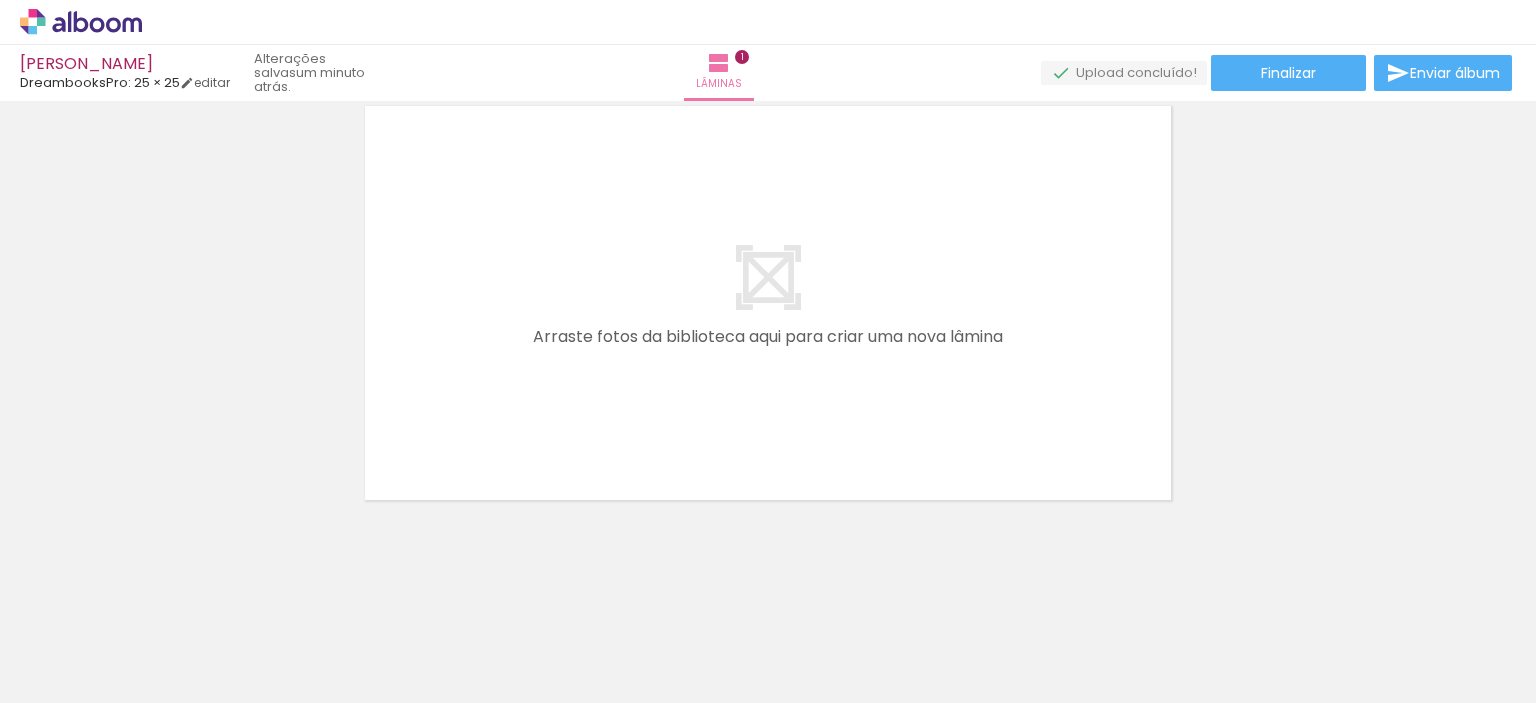 scroll, scrollTop: 24, scrollLeft: 0, axis: vertical 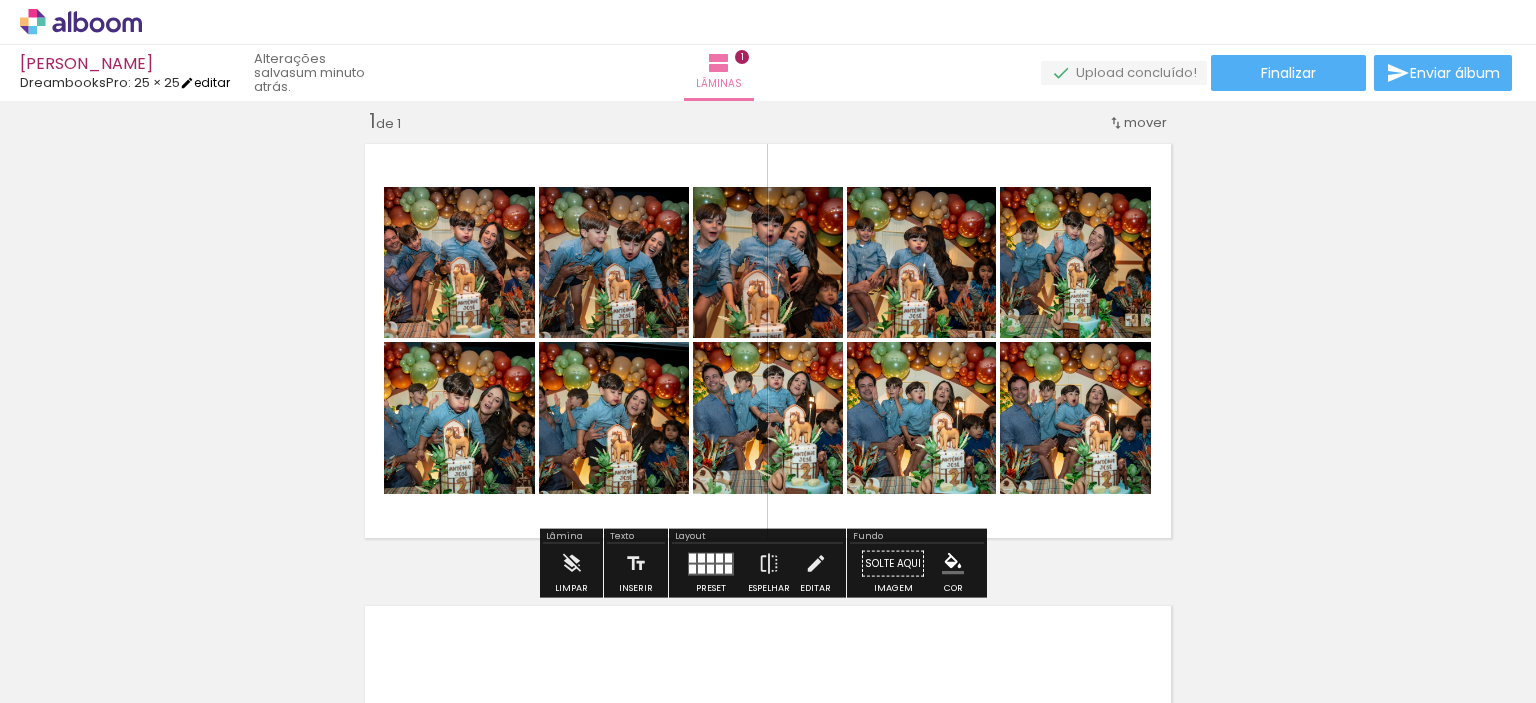 click at bounding box center [187, 83] 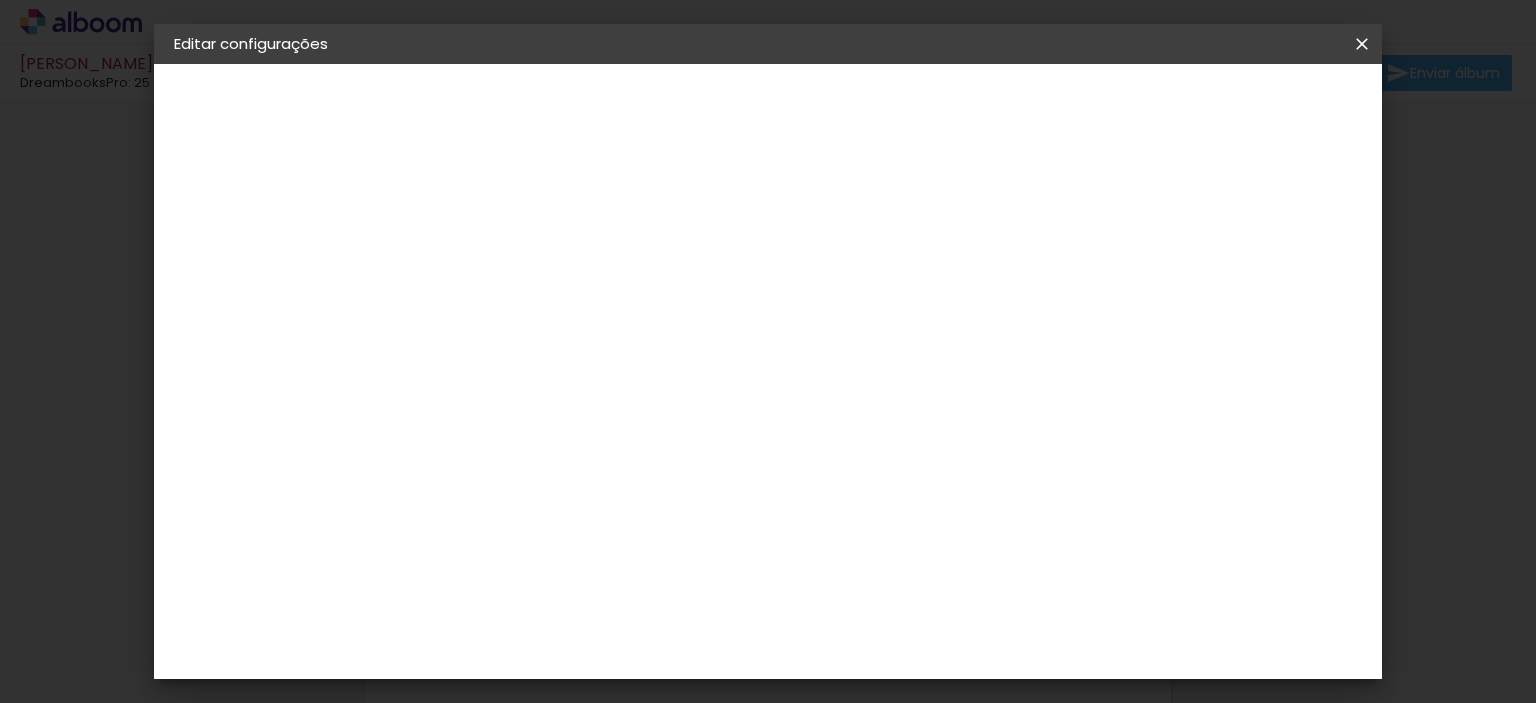 click on "25 × 50 cm" at bounding box center (267, 292) 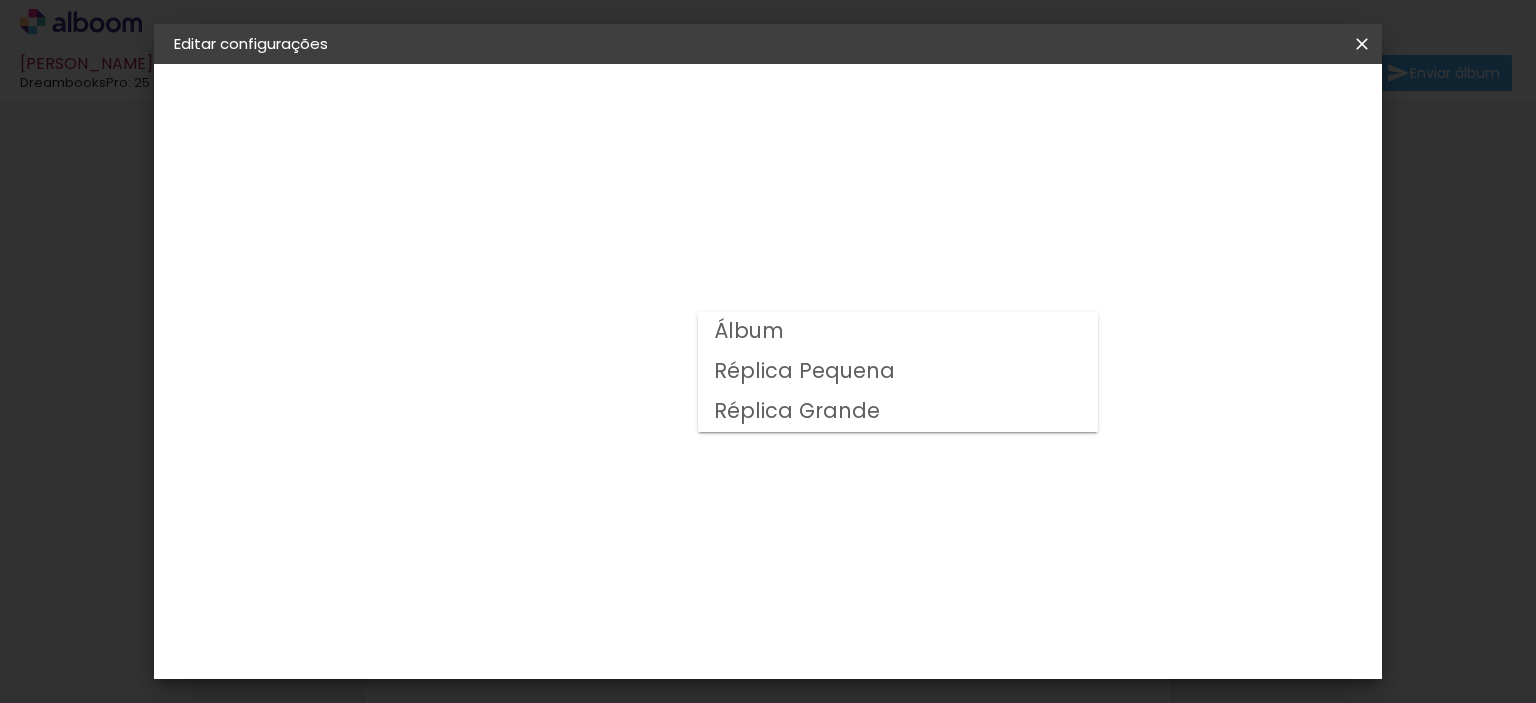 click on "Álbum" at bounding box center [898, 332] 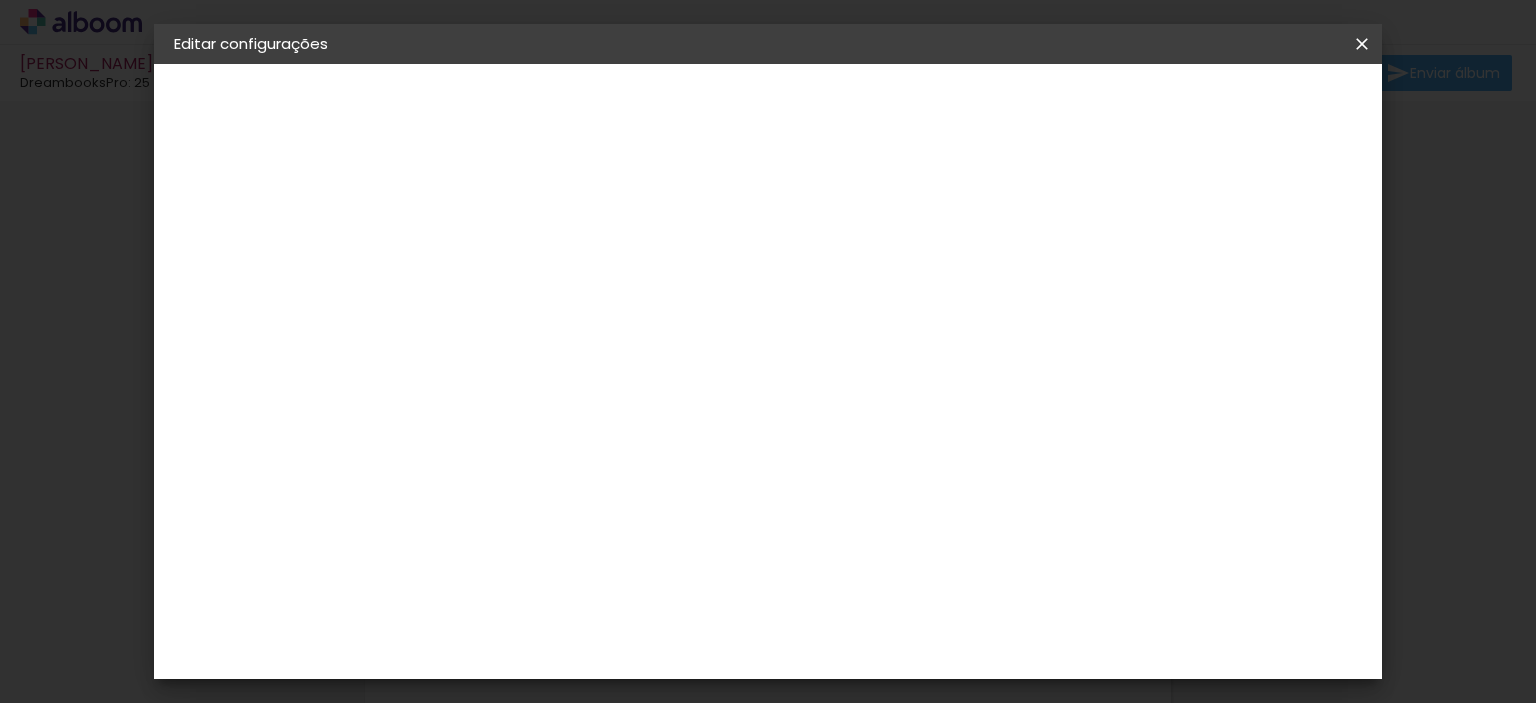 scroll, scrollTop: 600, scrollLeft: 0, axis: vertical 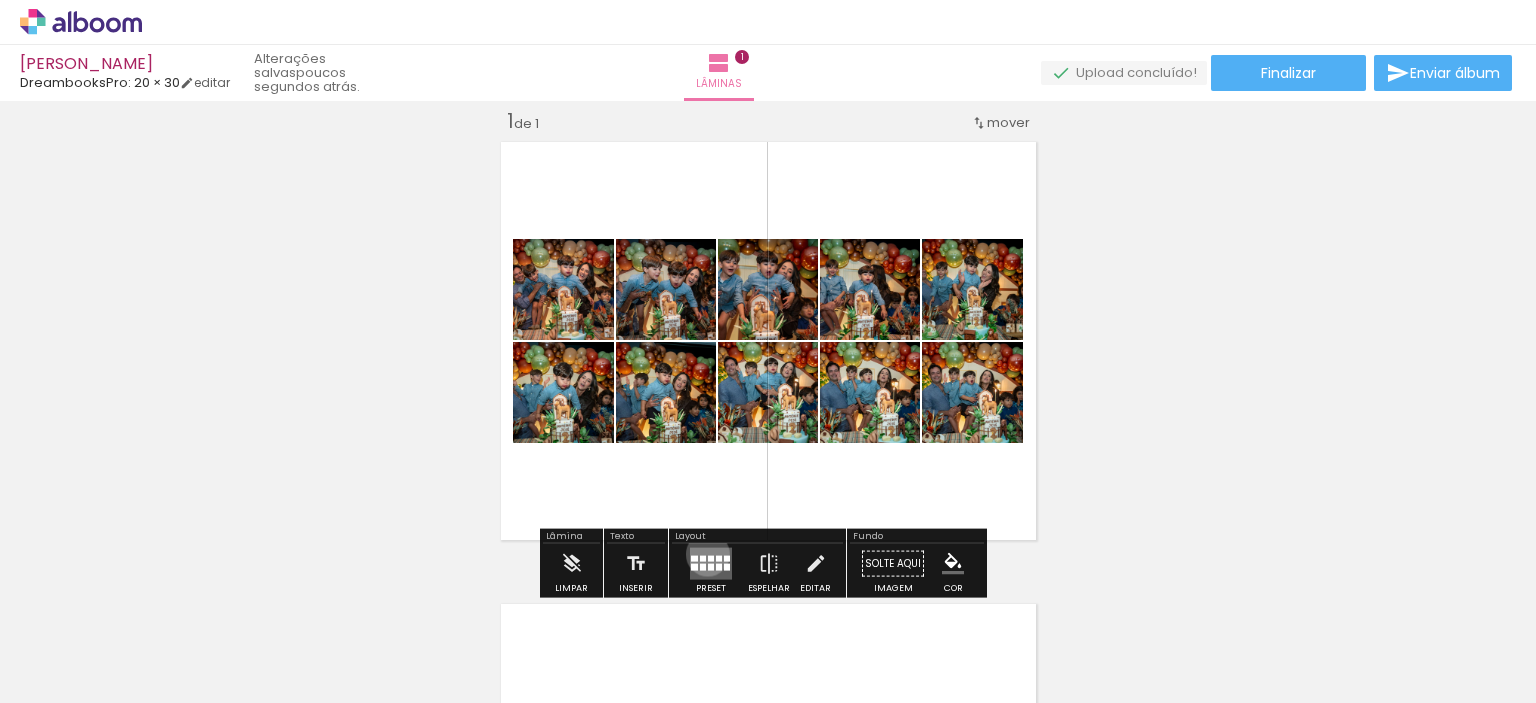 click at bounding box center [711, 564] 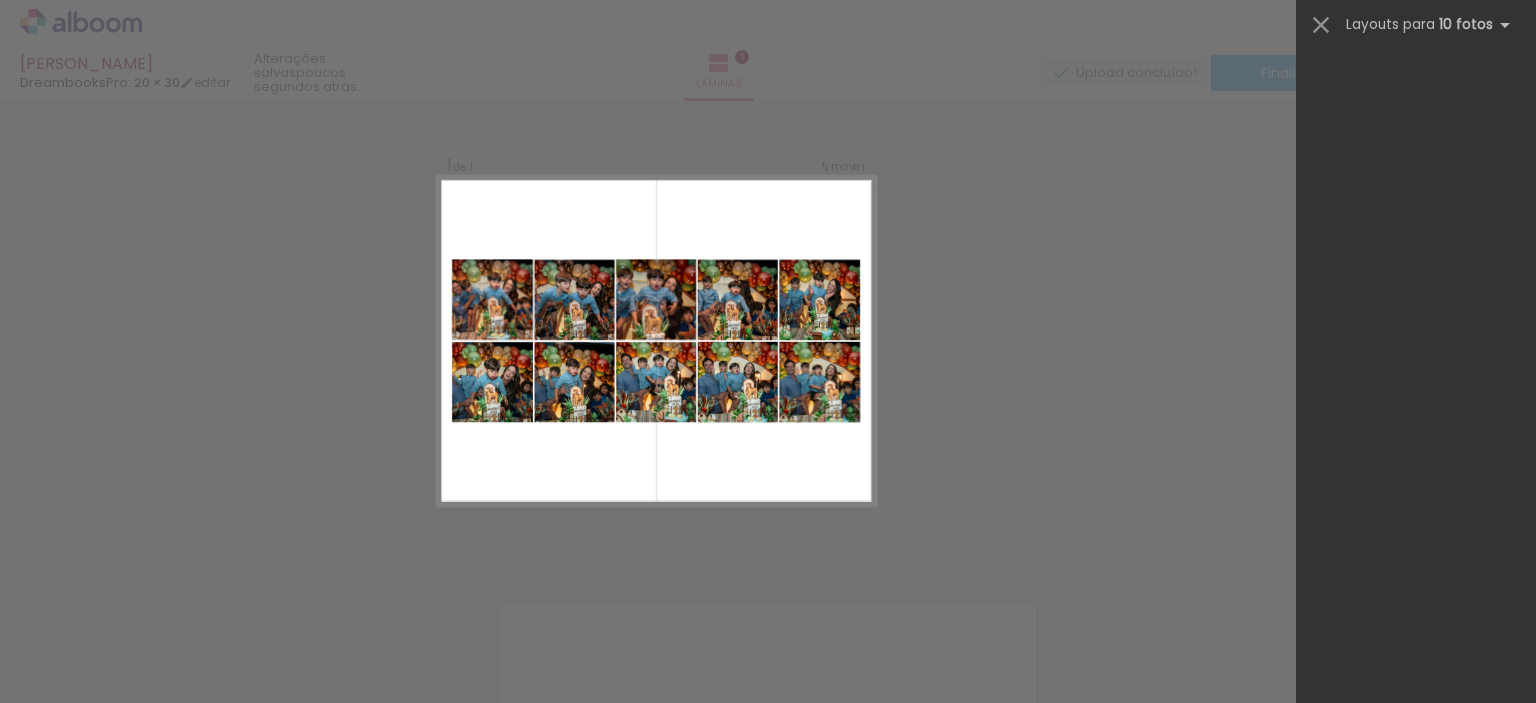 scroll, scrollTop: 5332, scrollLeft: 0, axis: vertical 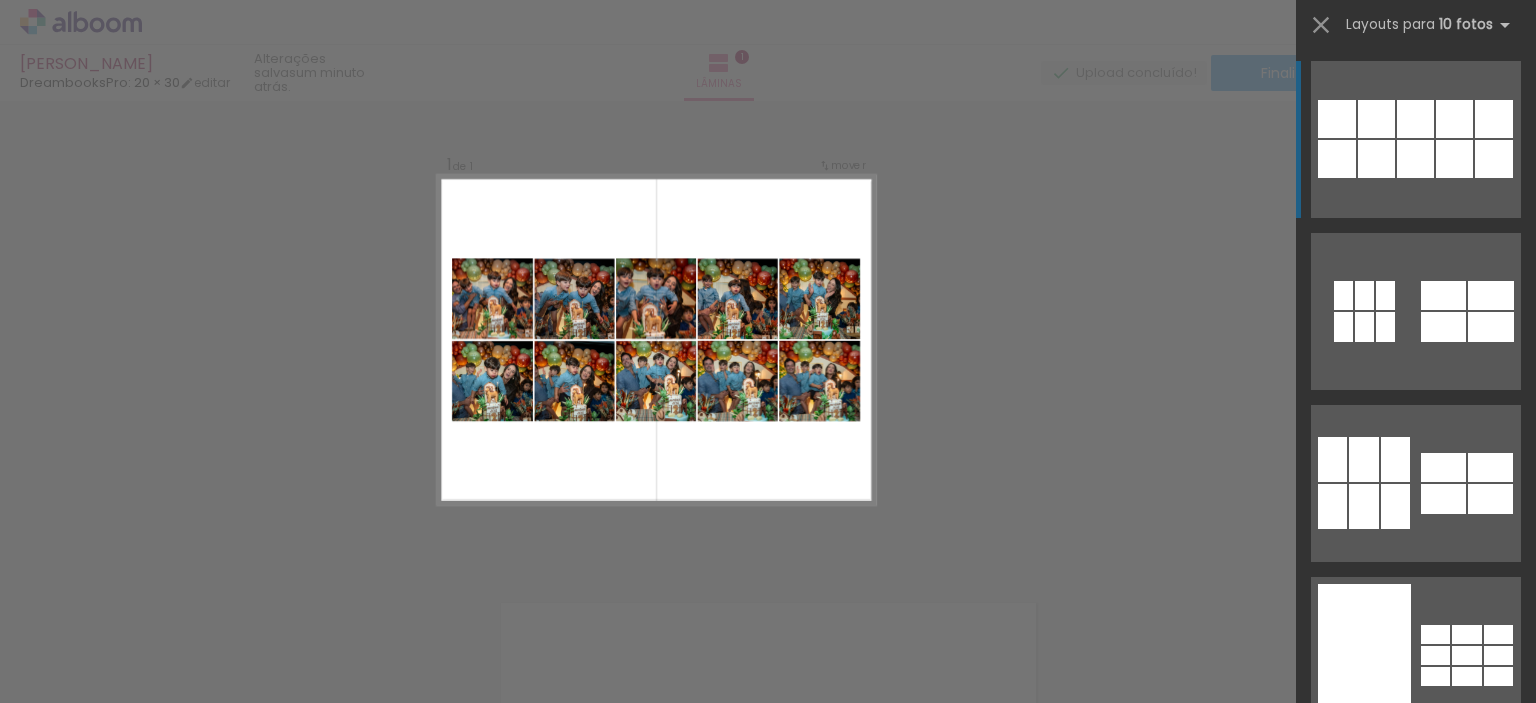 click on "Confirmar Cancelar" at bounding box center [768, 562] 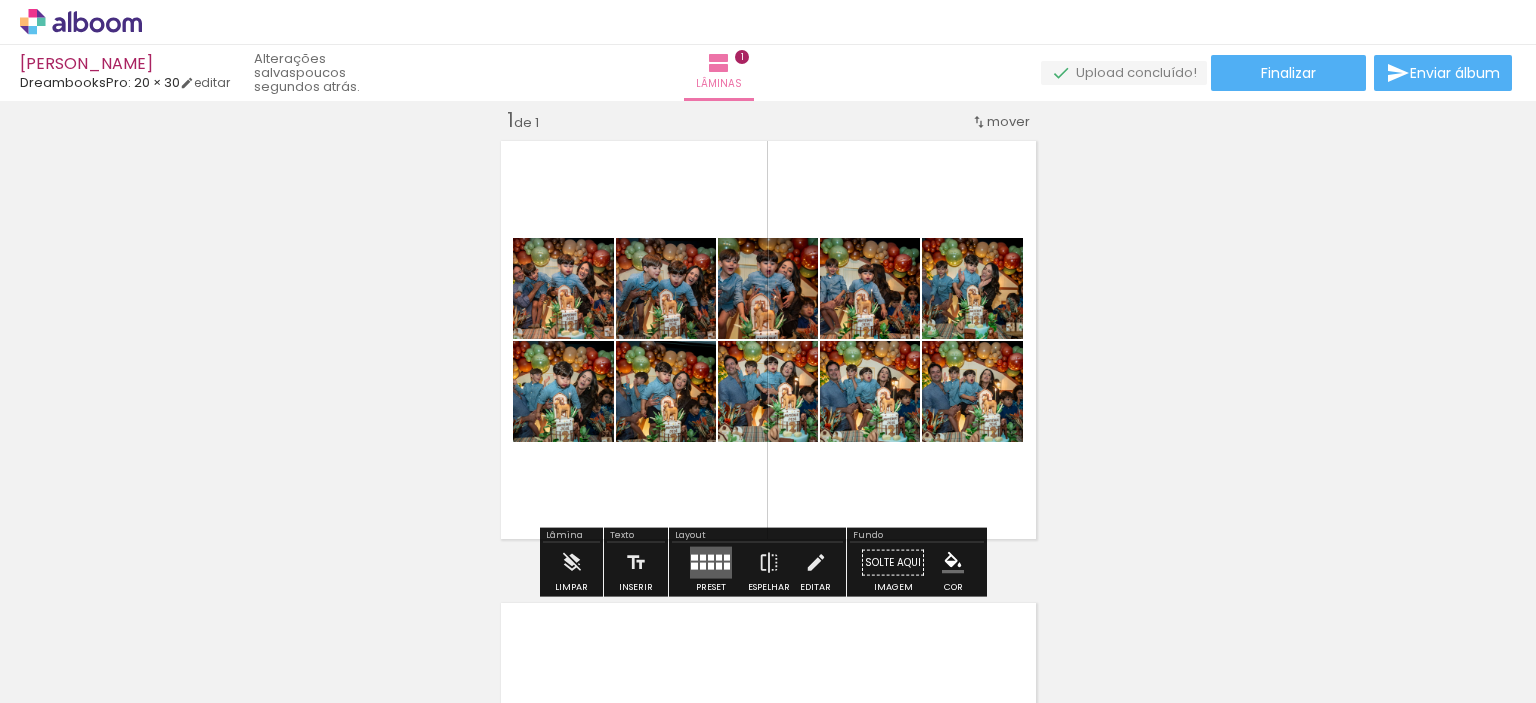click at bounding box center (768, 340) 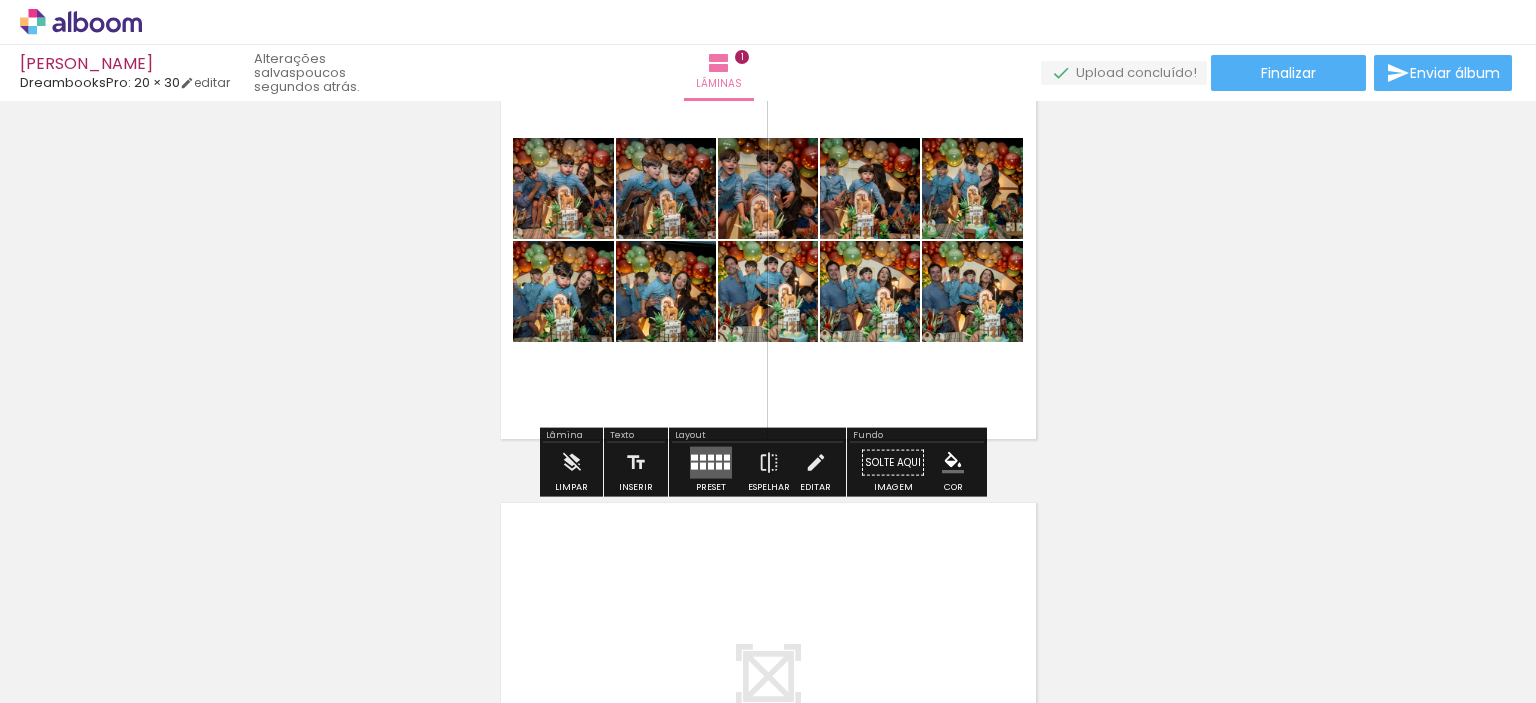 click 